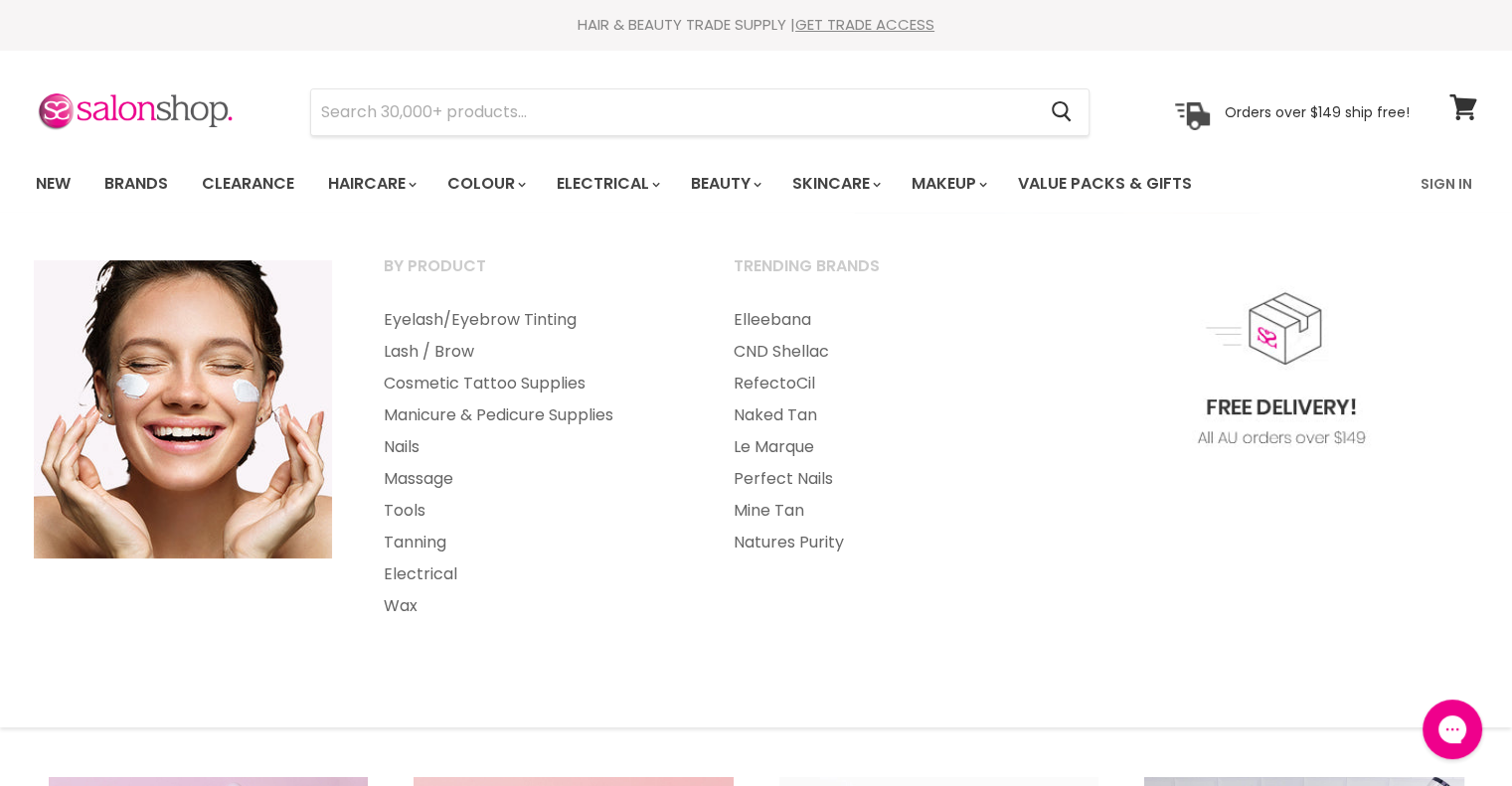 scroll, scrollTop: 0, scrollLeft: 0, axis: both 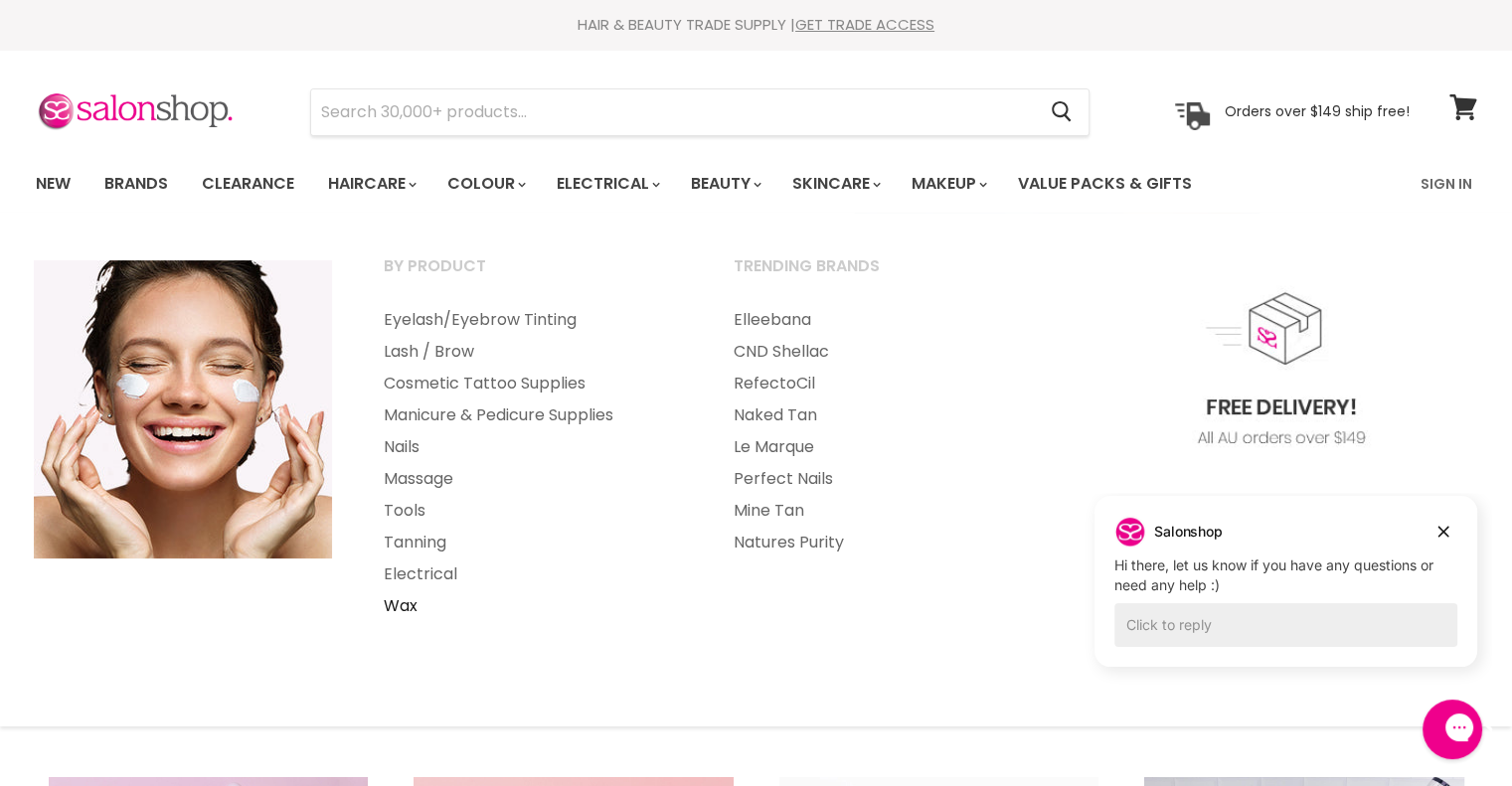 click on "Wax" at bounding box center (532, 606) 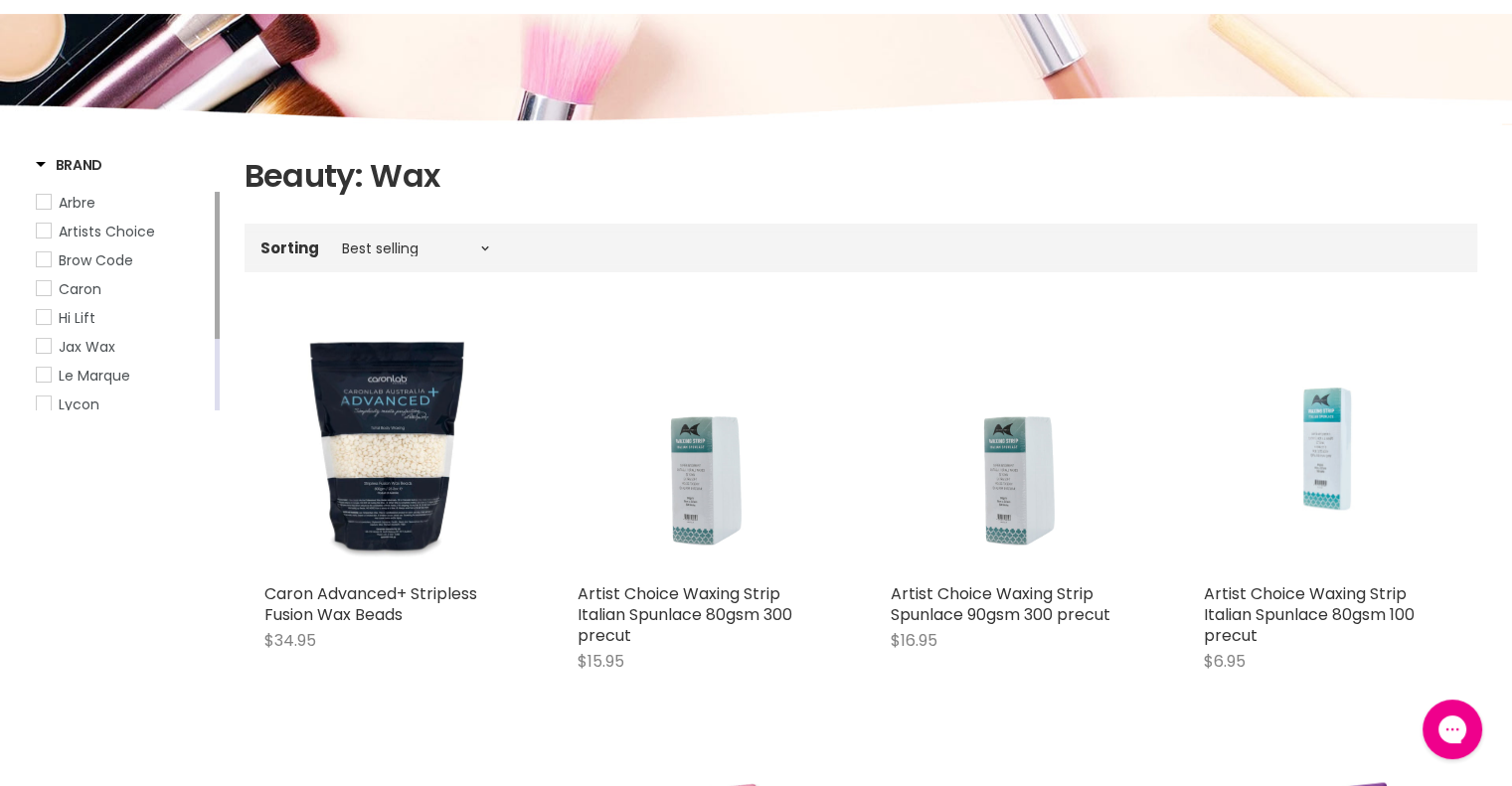 scroll, scrollTop: 0, scrollLeft: 0, axis: both 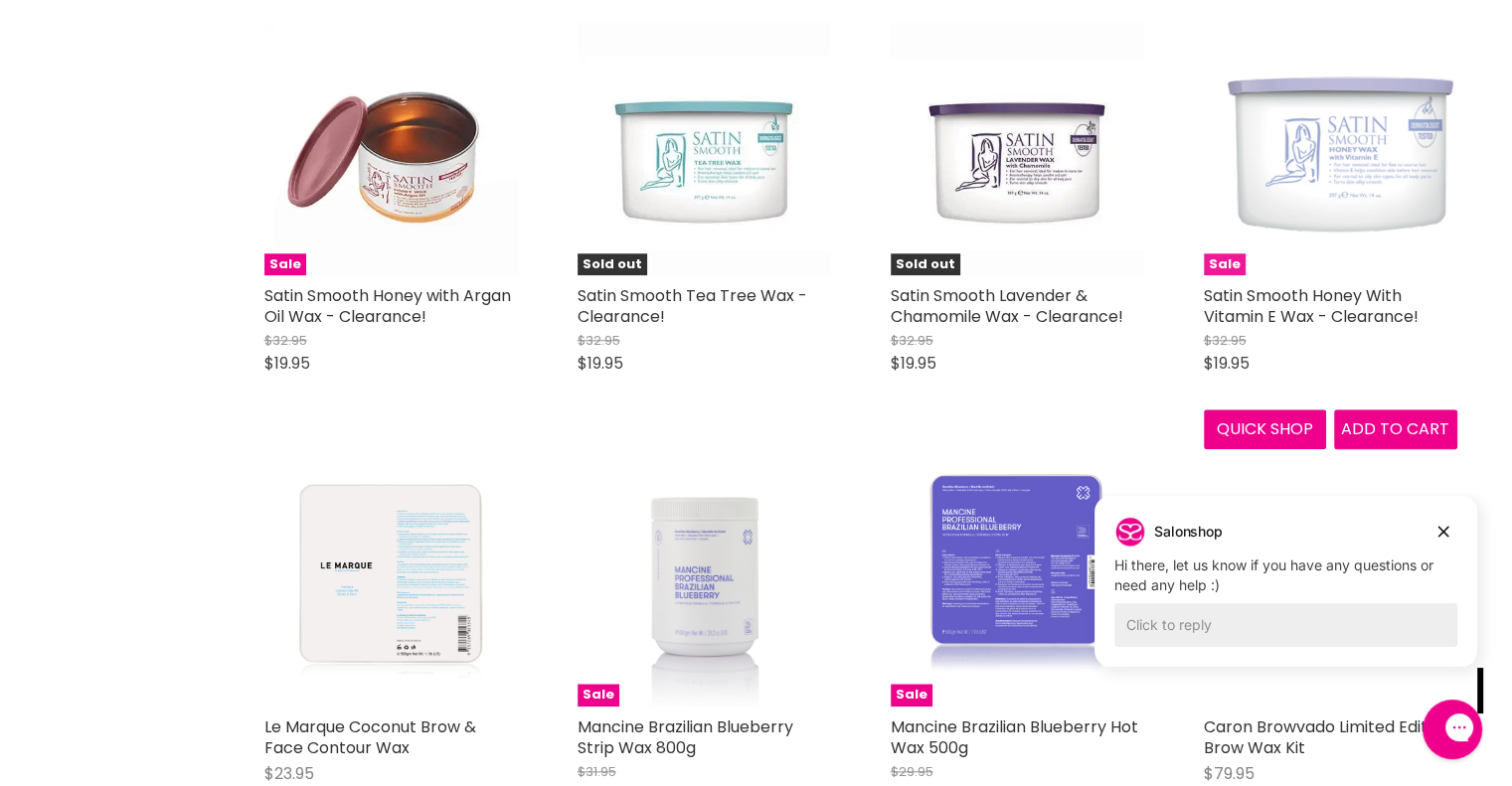 click at bounding box center (1330, 149) 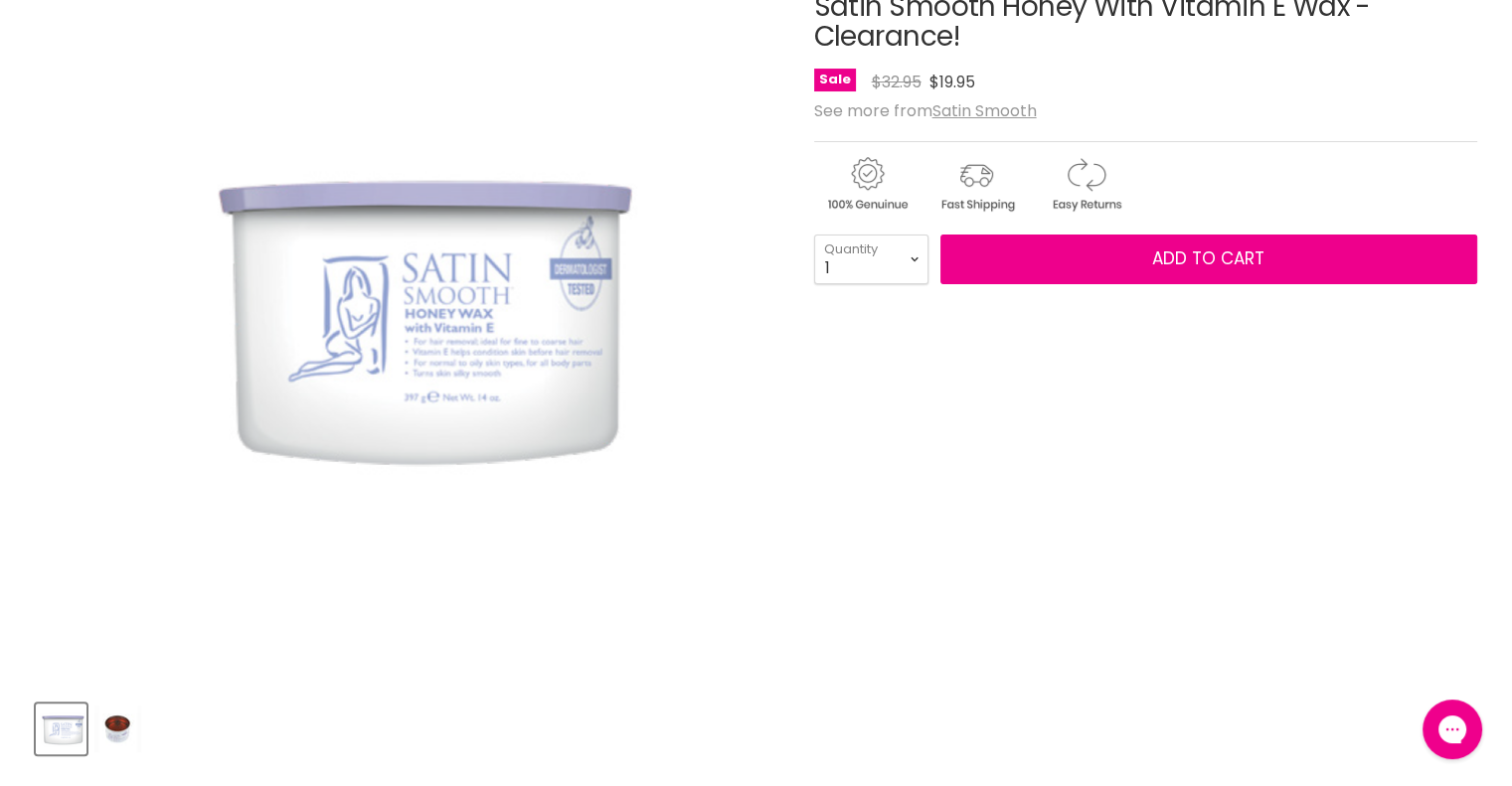 scroll, scrollTop: 0, scrollLeft: 0, axis: both 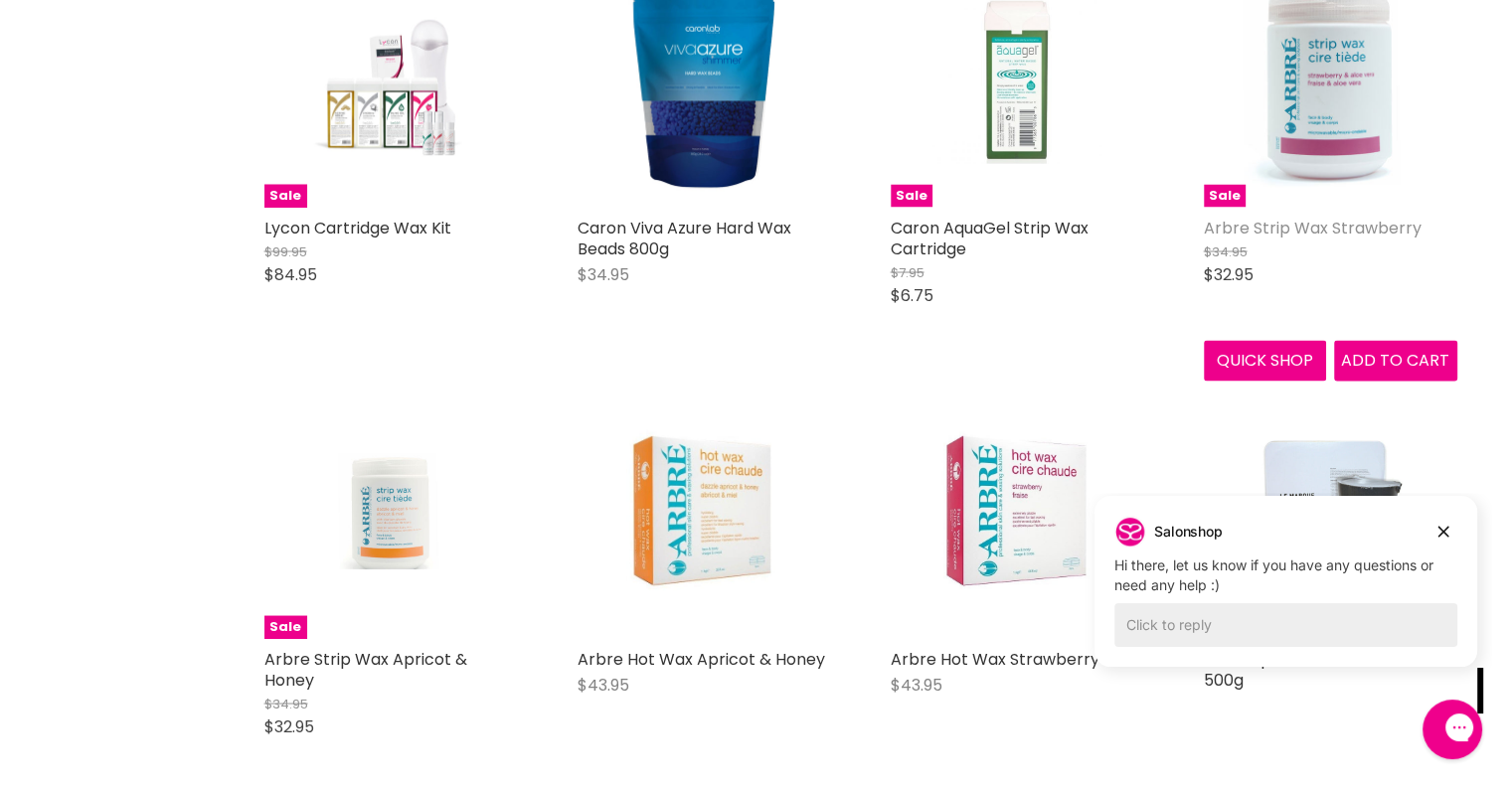 click on "Arbre Strip Wax Strawberry" at bounding box center [1312, 227] 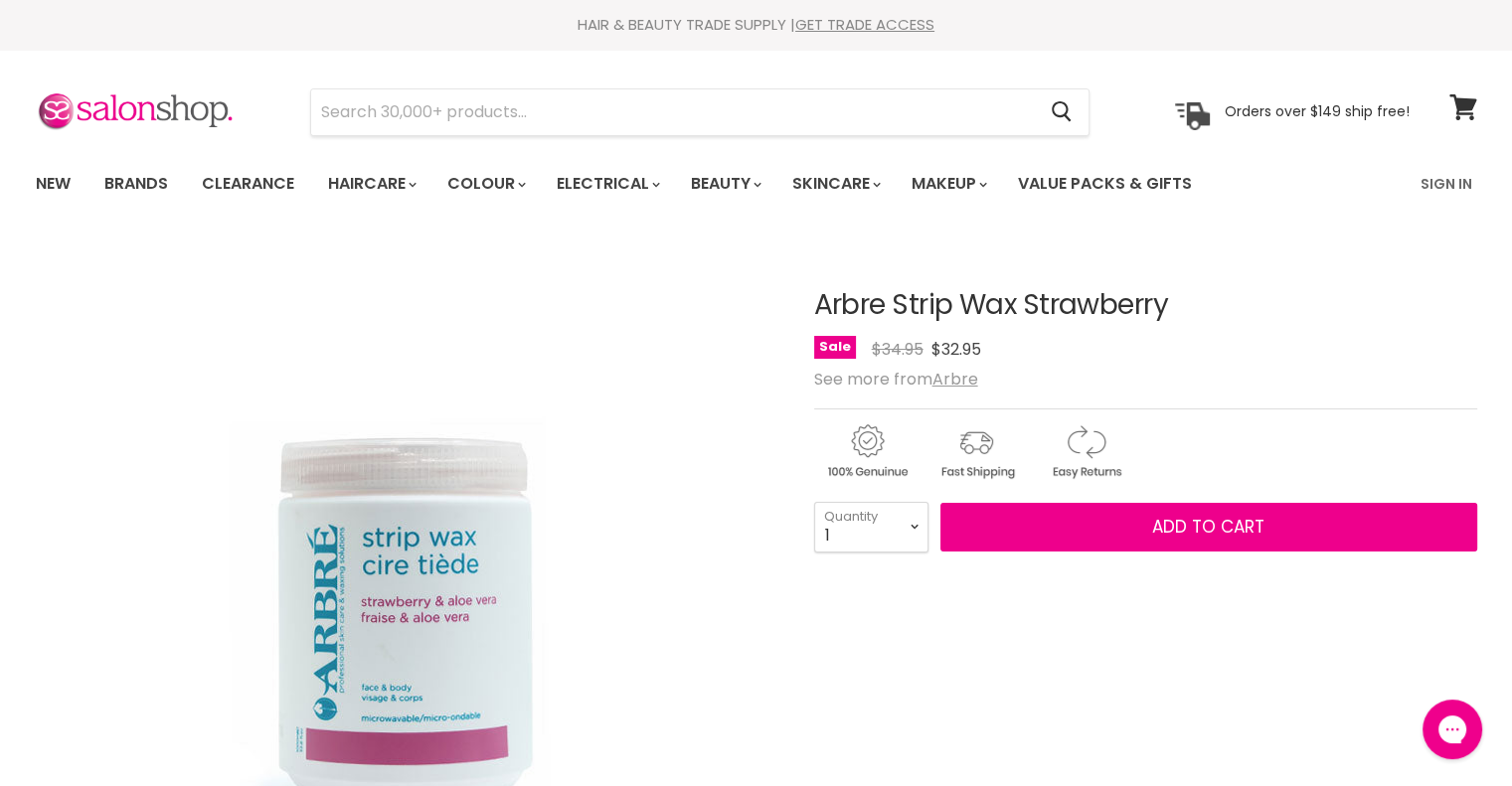 scroll, scrollTop: 0, scrollLeft: 0, axis: both 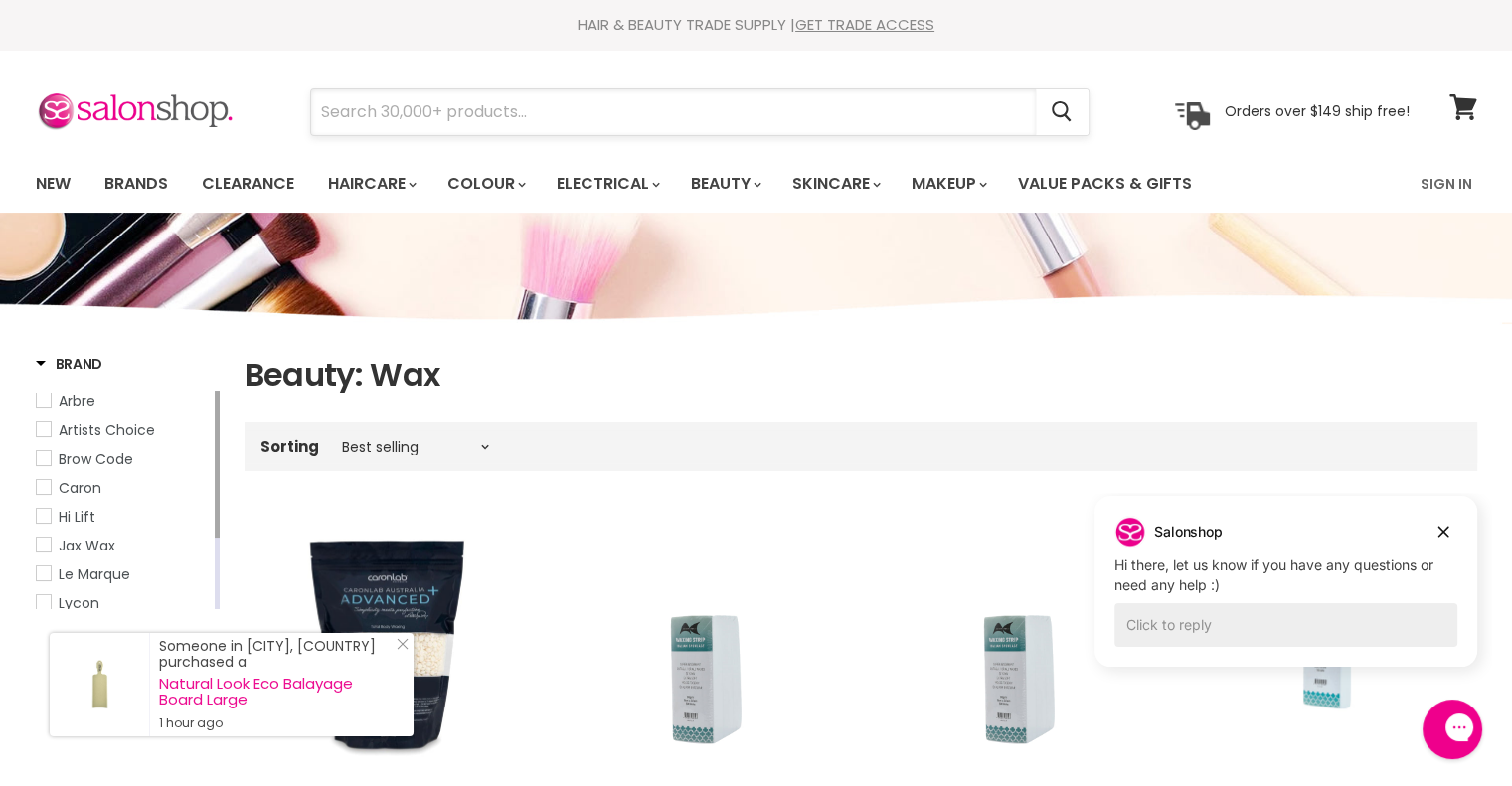 click at bounding box center [673, 112] 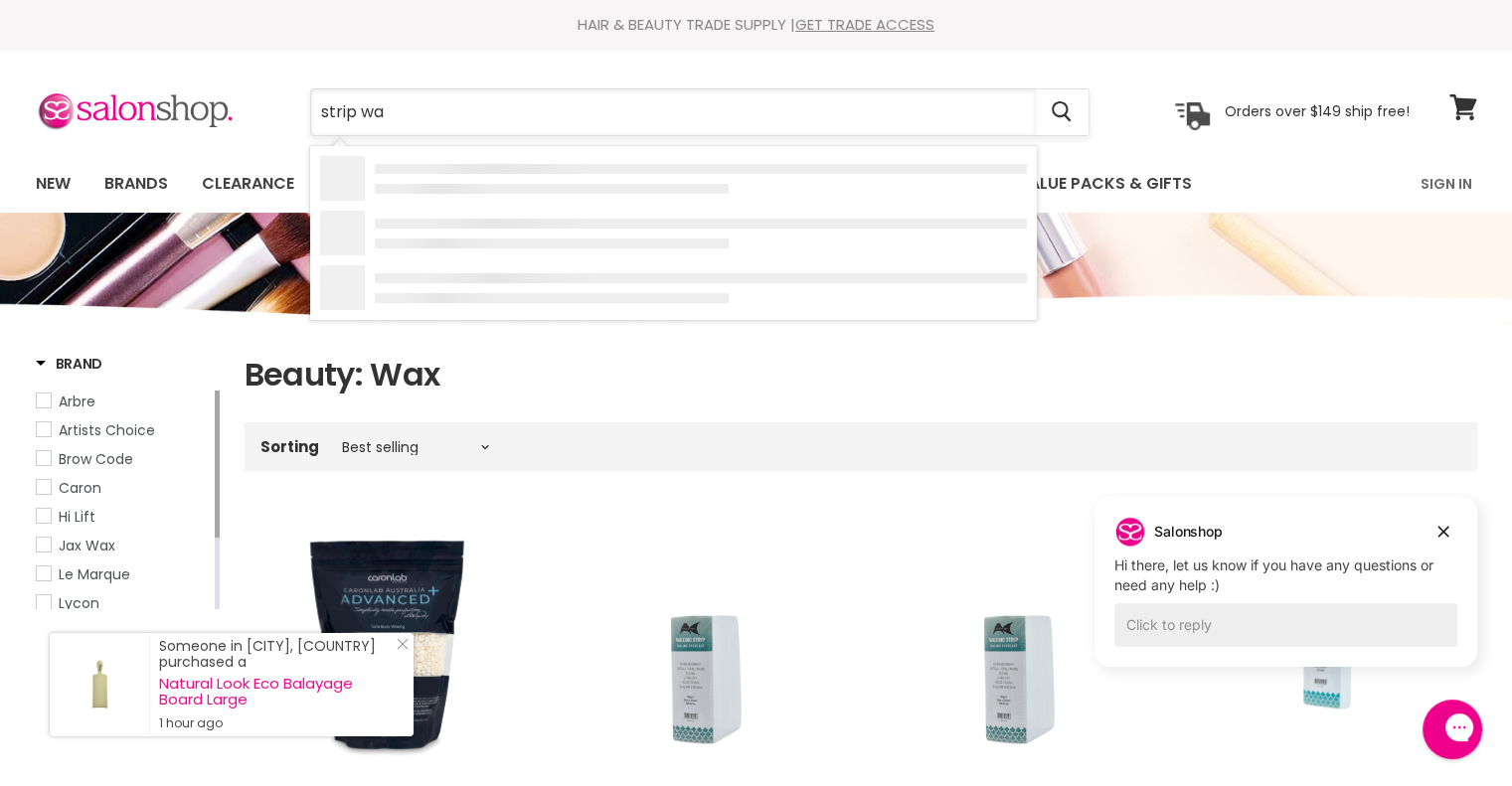 type on "strip wax" 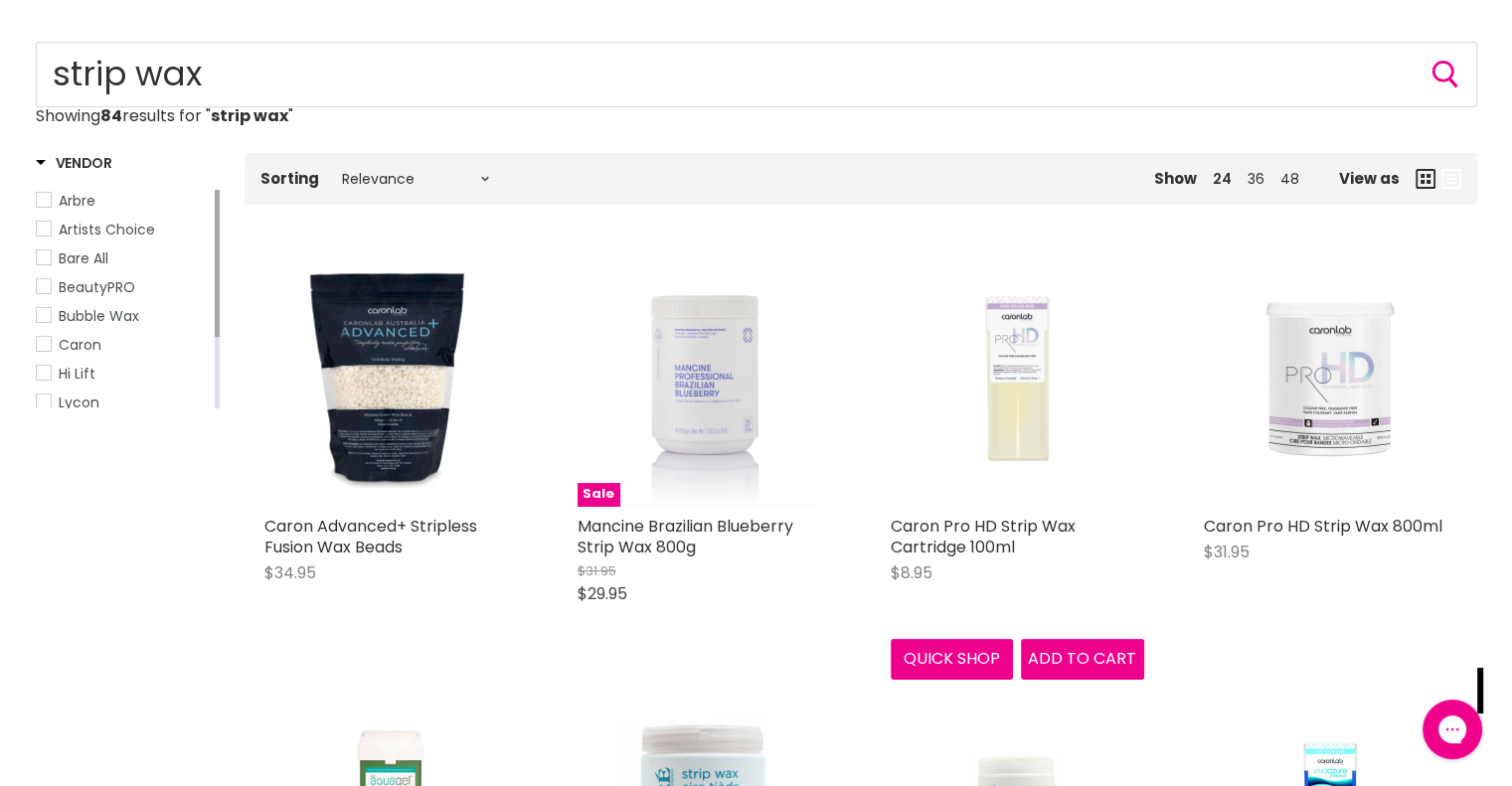 scroll, scrollTop: 298, scrollLeft: 0, axis: vertical 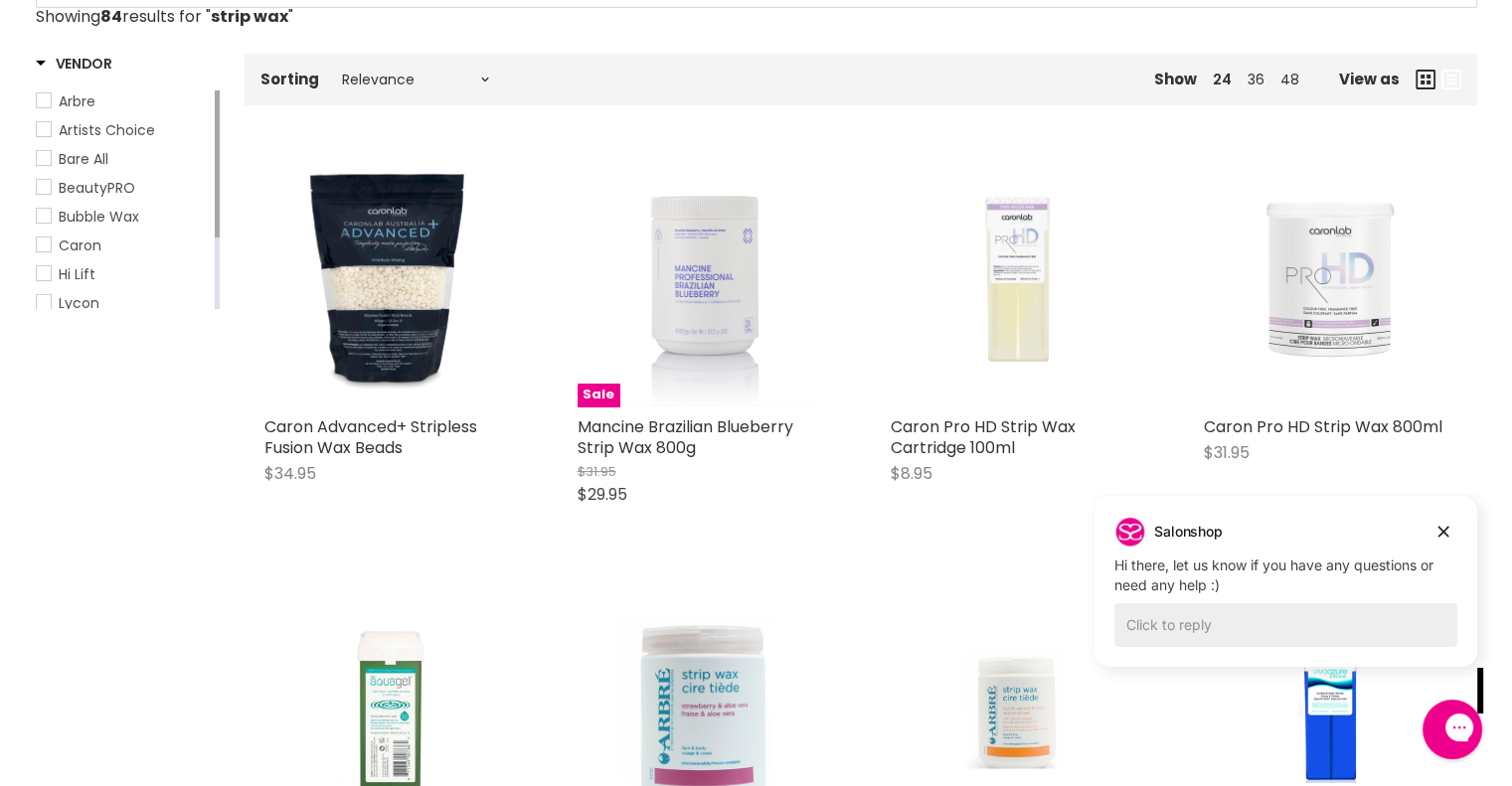 click at bounding box center (1330, 279) 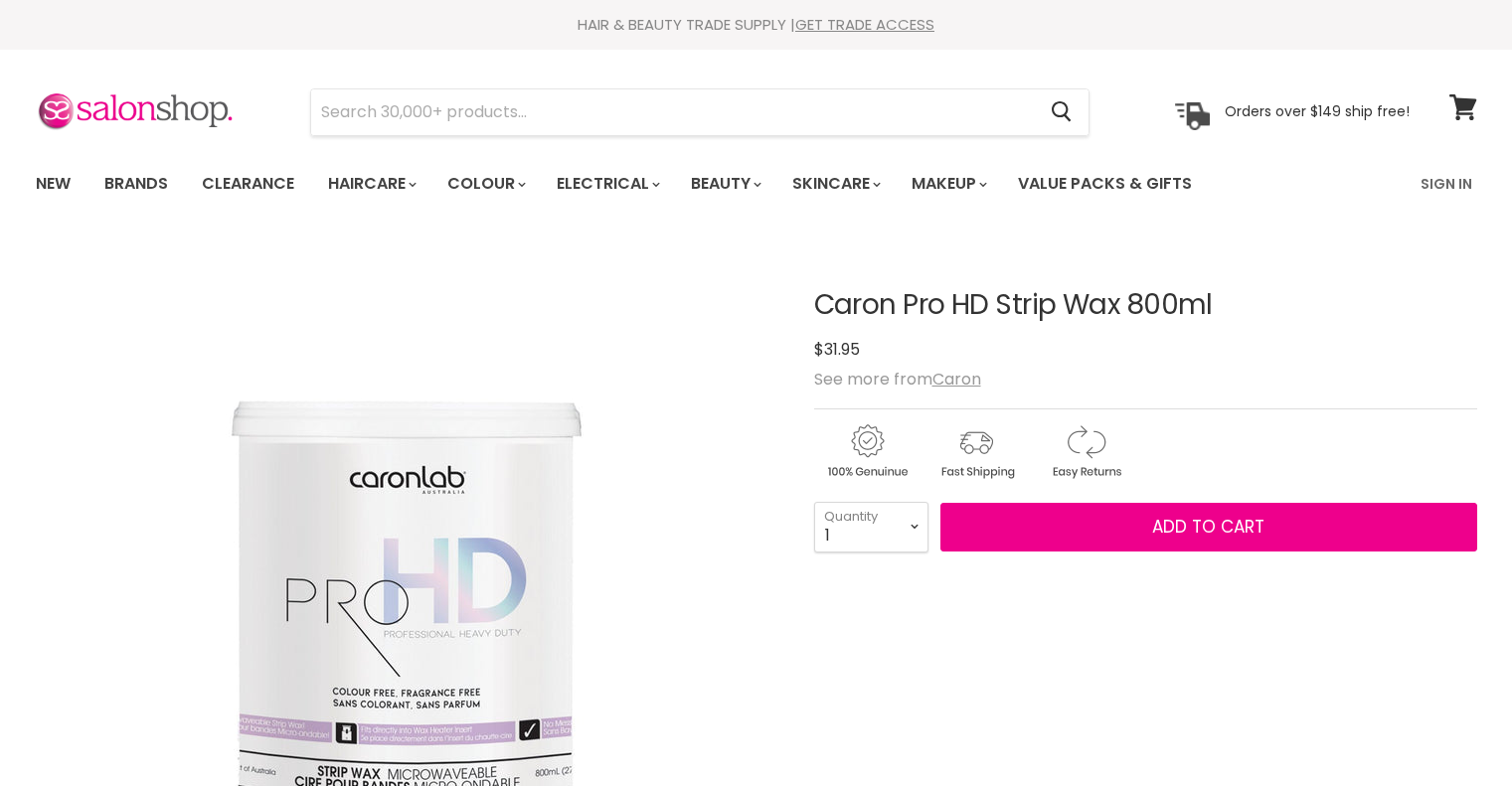 scroll, scrollTop: 199, scrollLeft: 0, axis: vertical 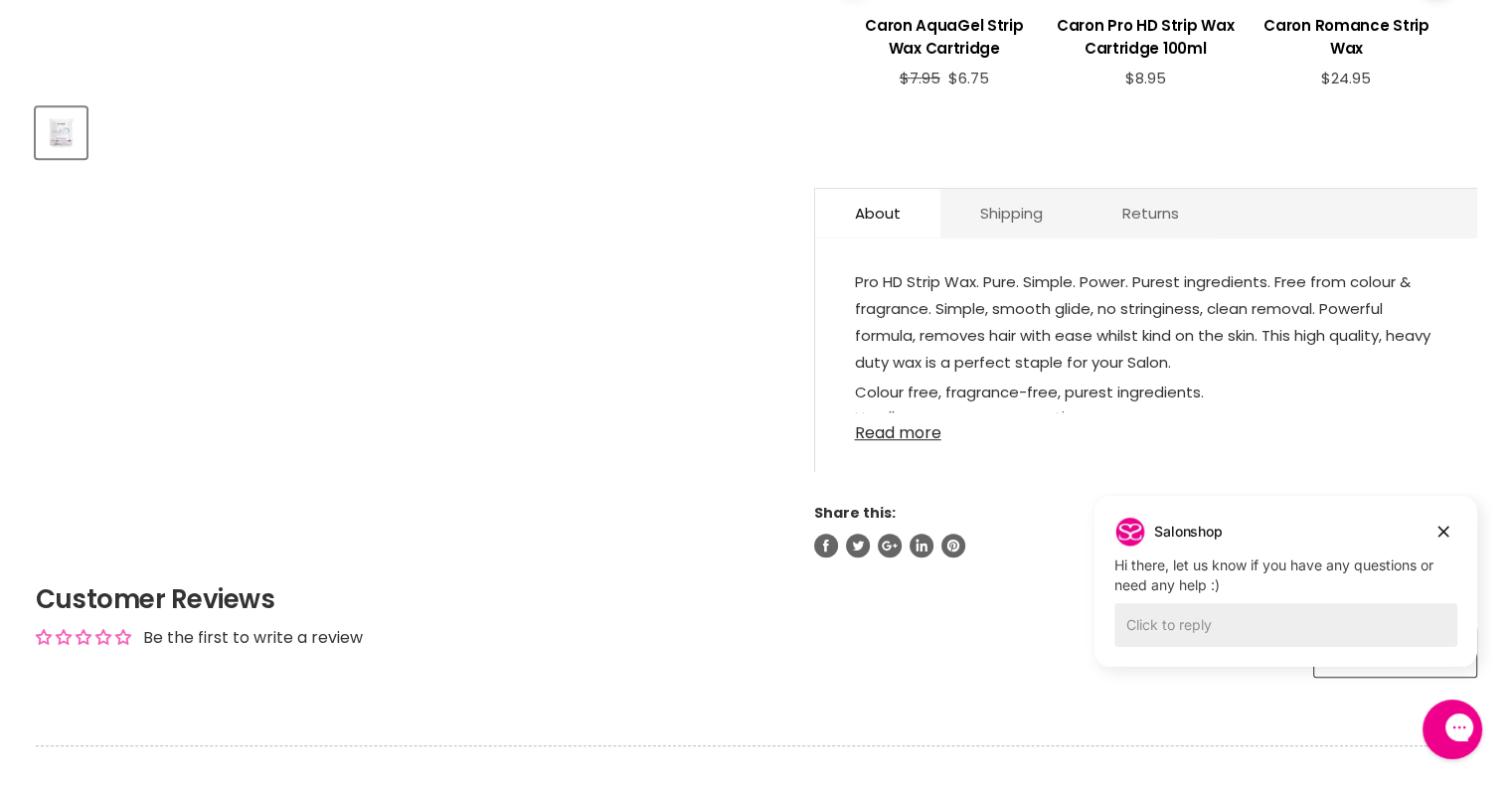 click on "Read more" at bounding box center (1146, 427) 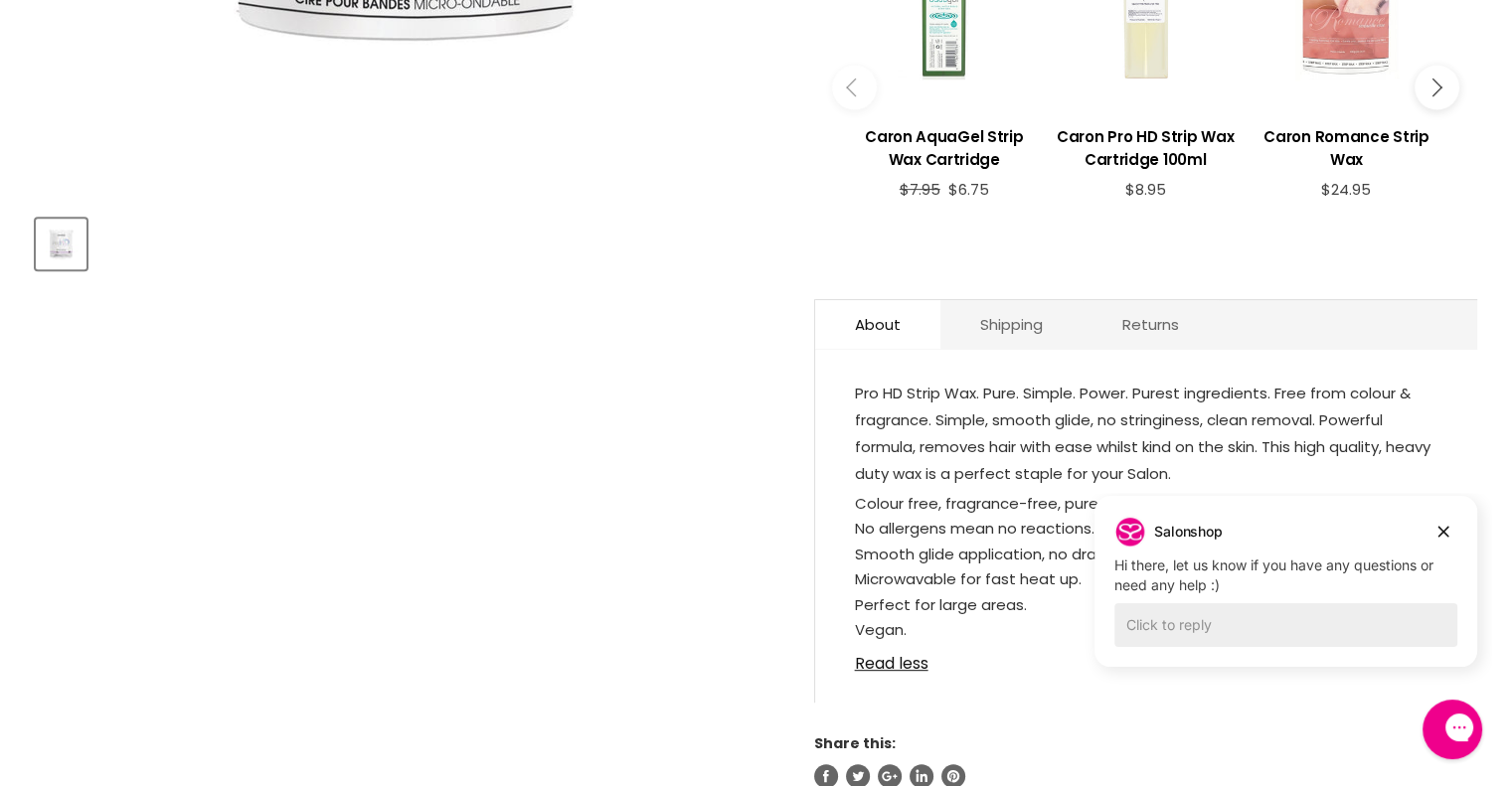 scroll, scrollTop: 795, scrollLeft: 0, axis: vertical 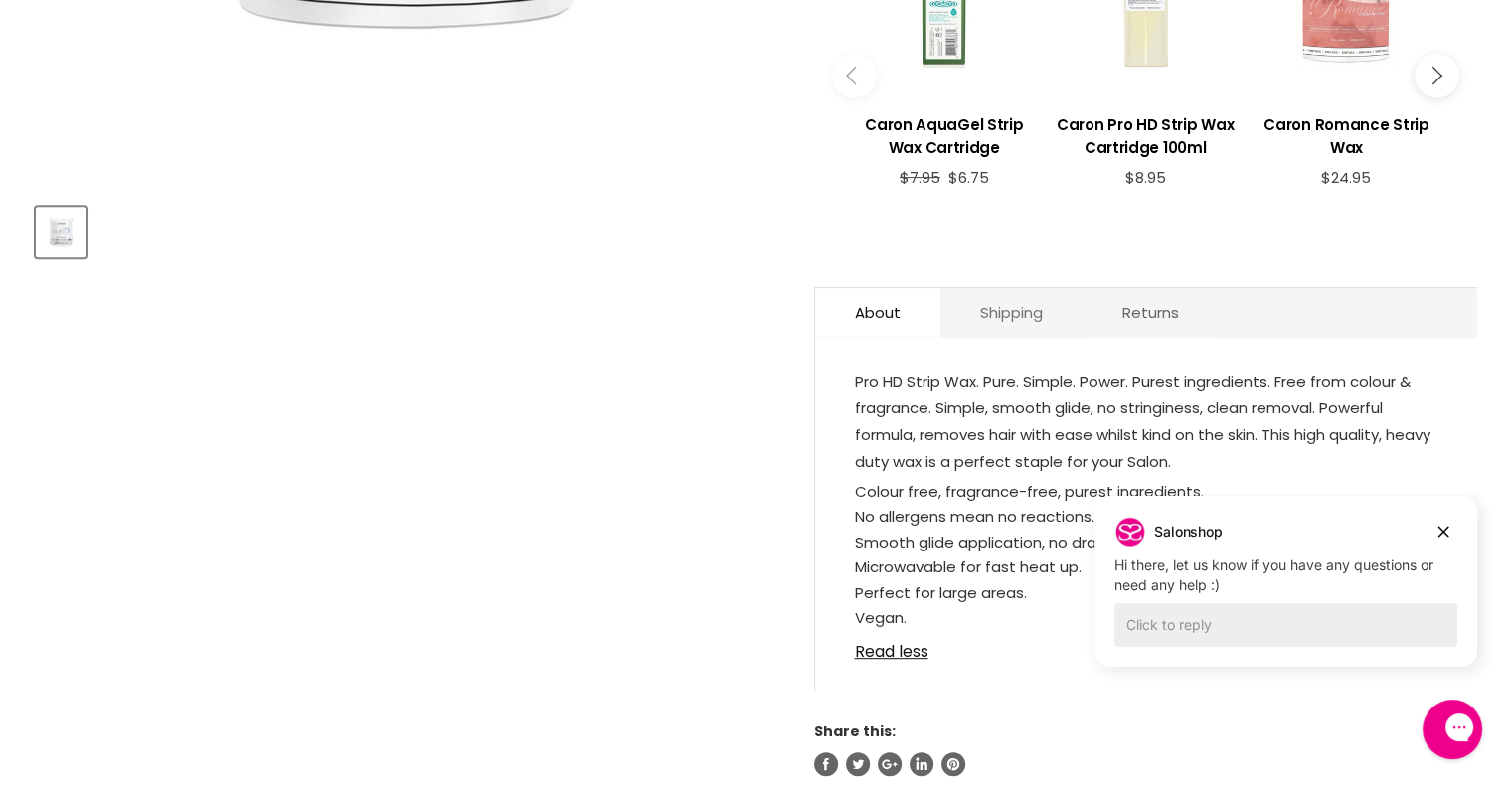 click on "Shipping" at bounding box center [1011, 312] 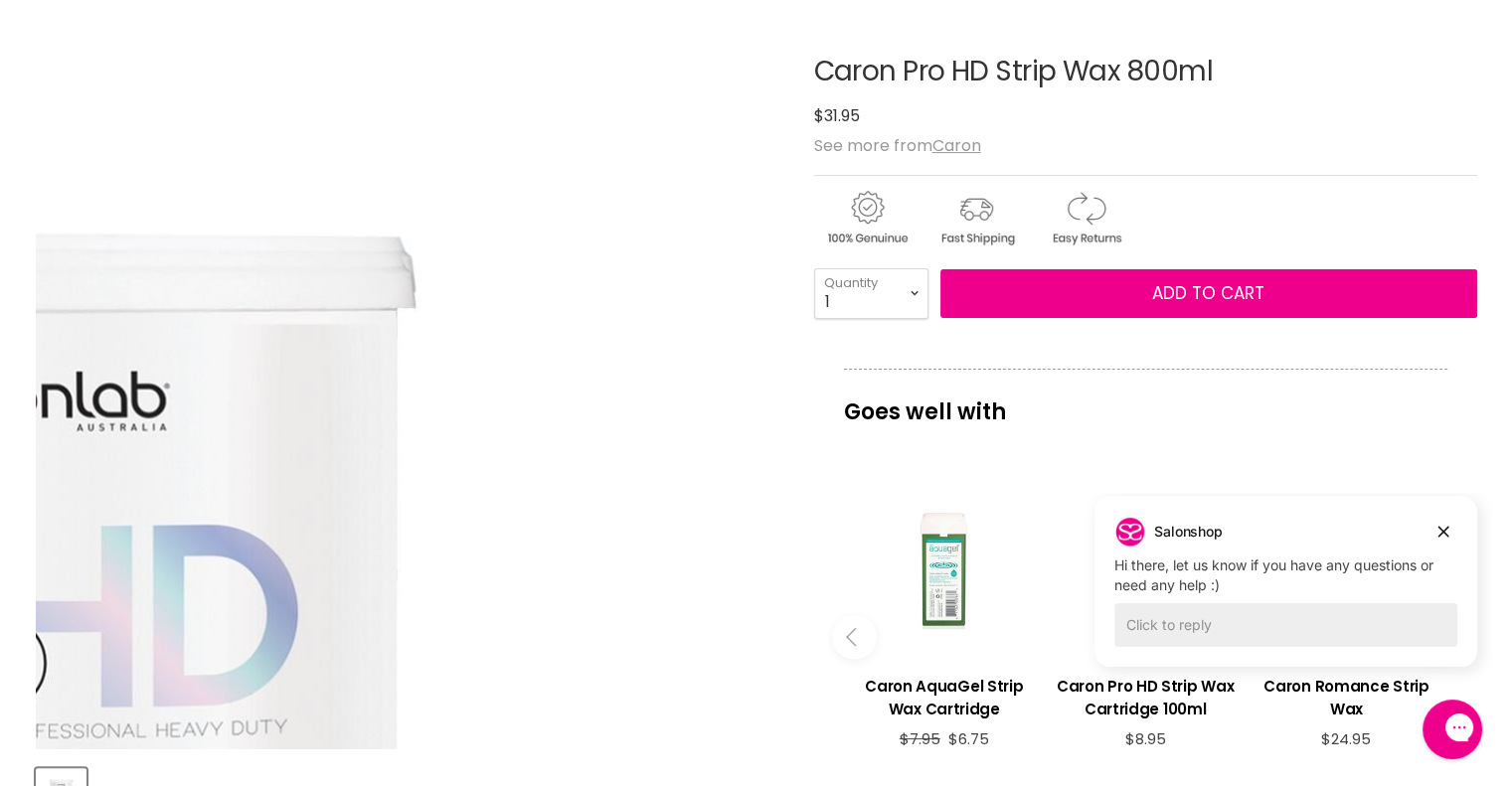 scroll, scrollTop: 199, scrollLeft: 0, axis: vertical 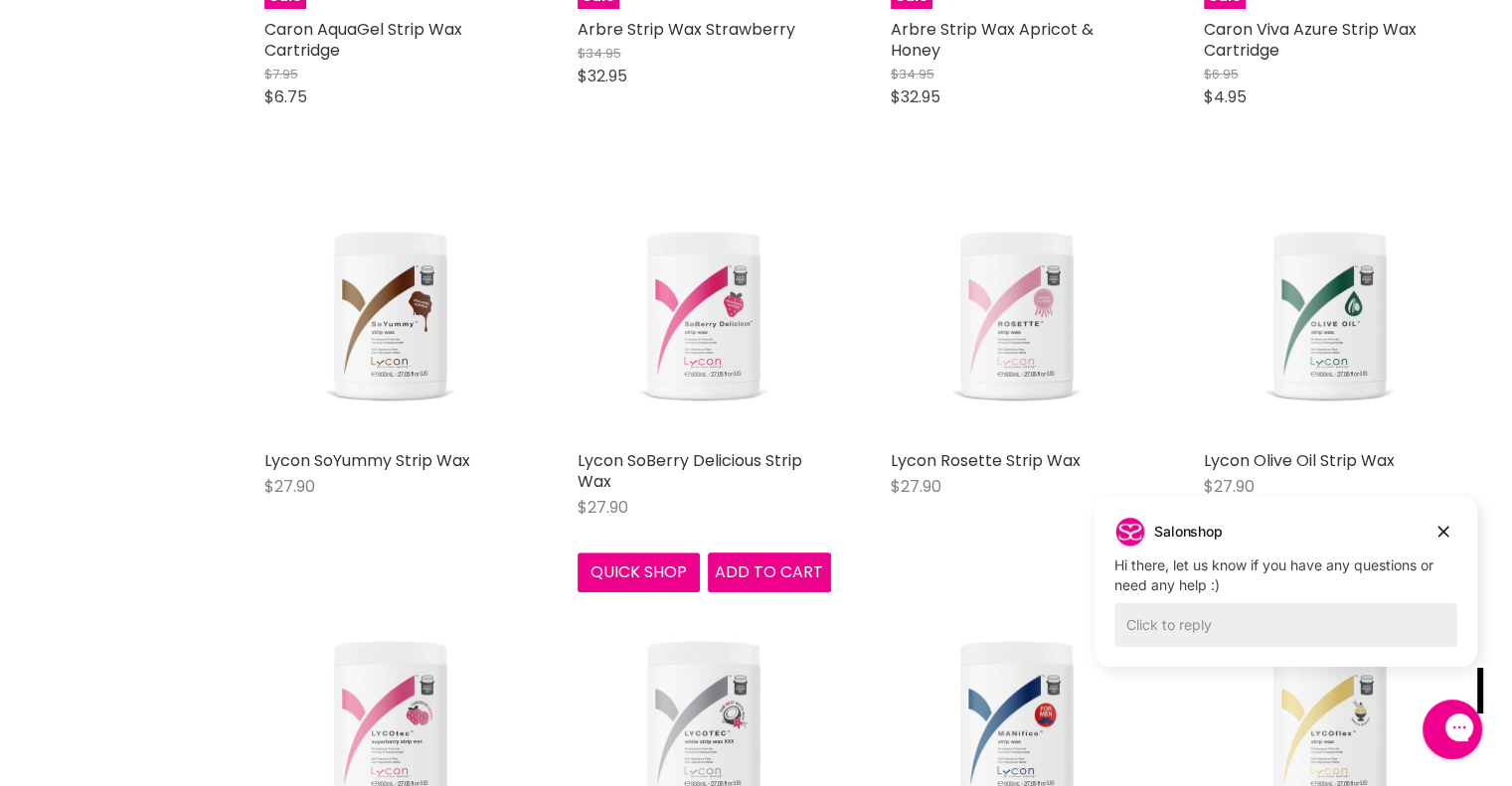 click at bounding box center (704, 313) 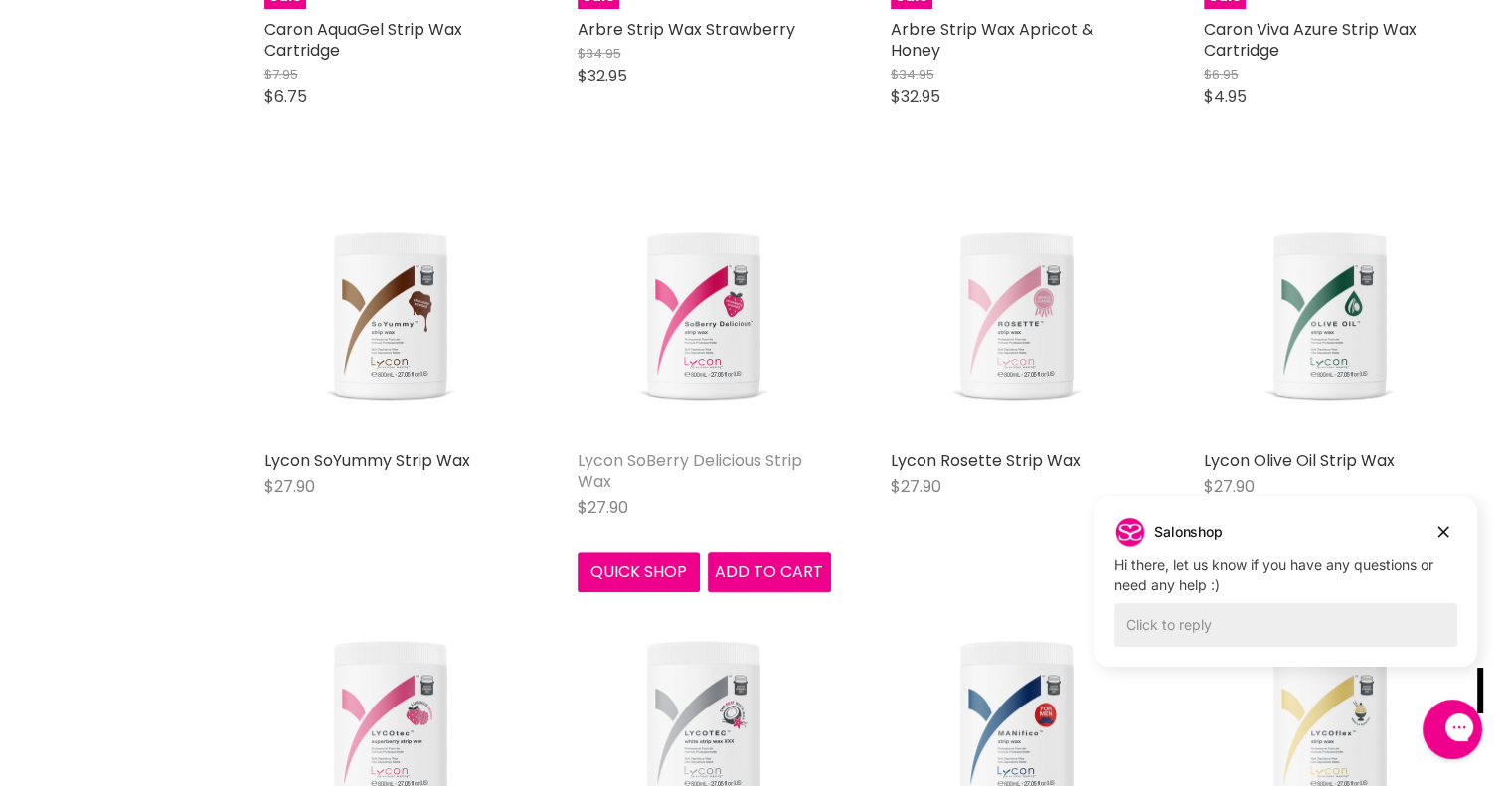 click on "Lycon SoBerry Delicious Strip Wax" at bounding box center (690, 471) 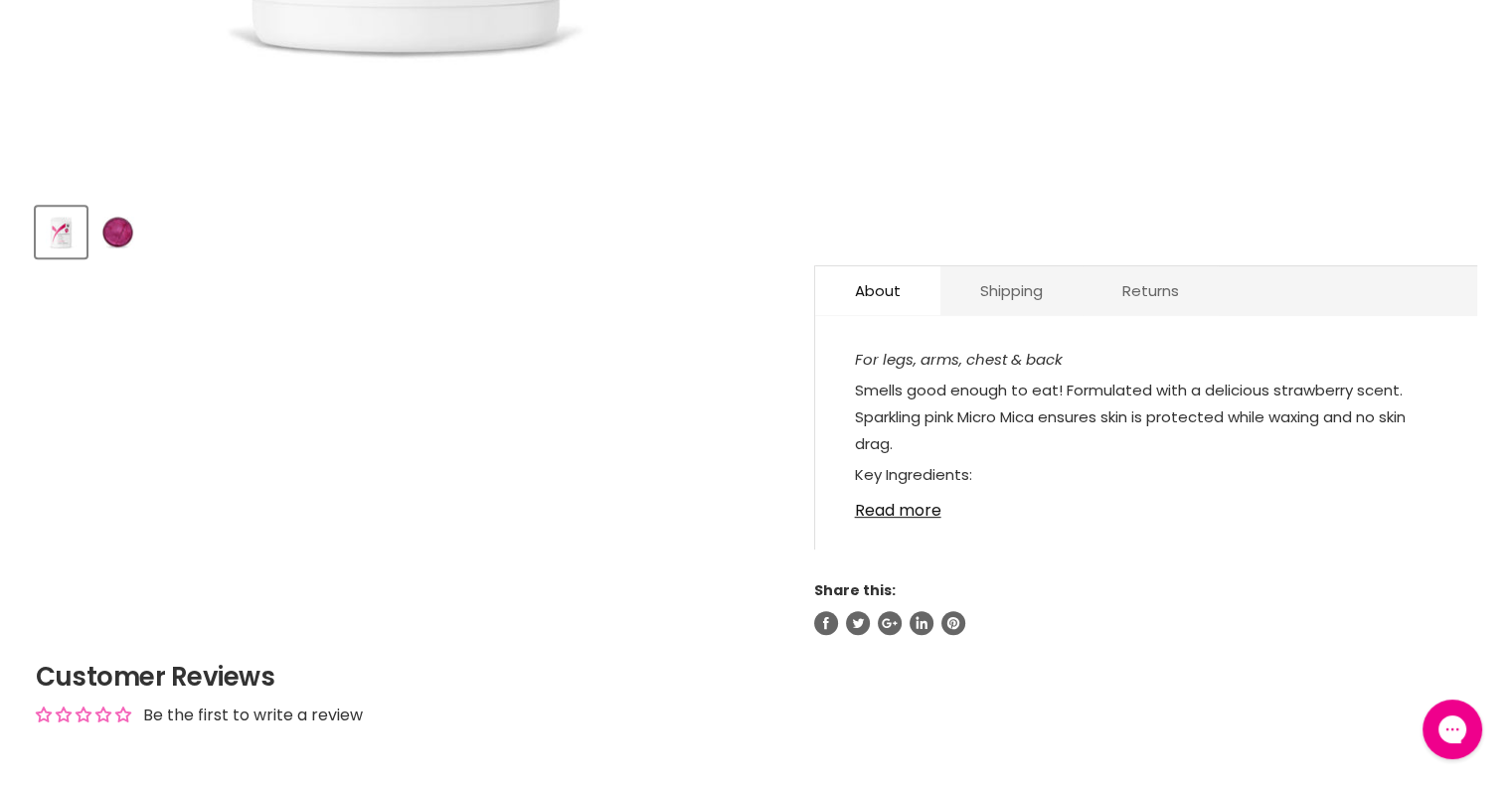 scroll, scrollTop: 0, scrollLeft: 0, axis: both 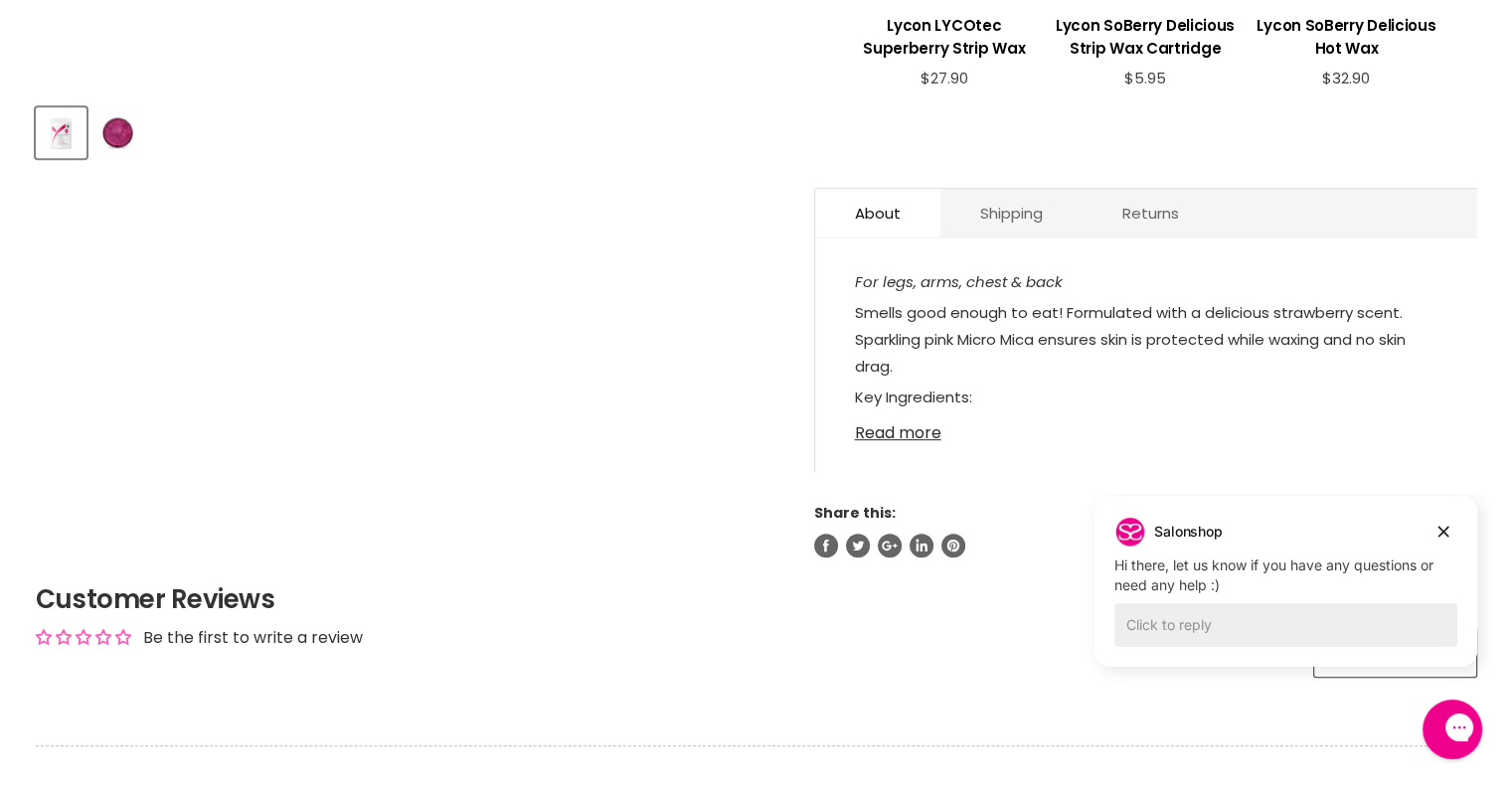 click on "Read more" at bounding box center [1146, 427] 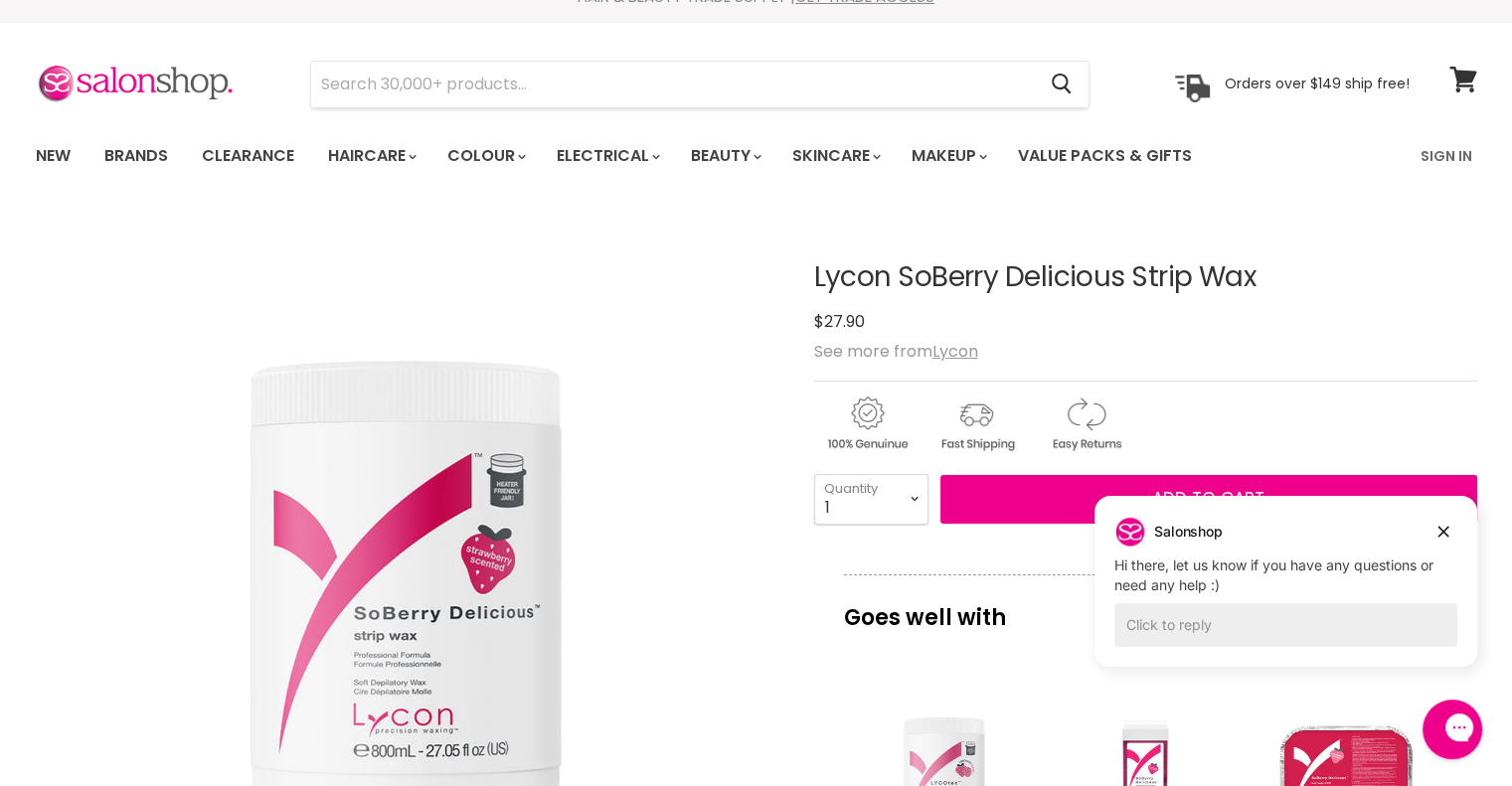 scroll, scrollTop: 0, scrollLeft: 0, axis: both 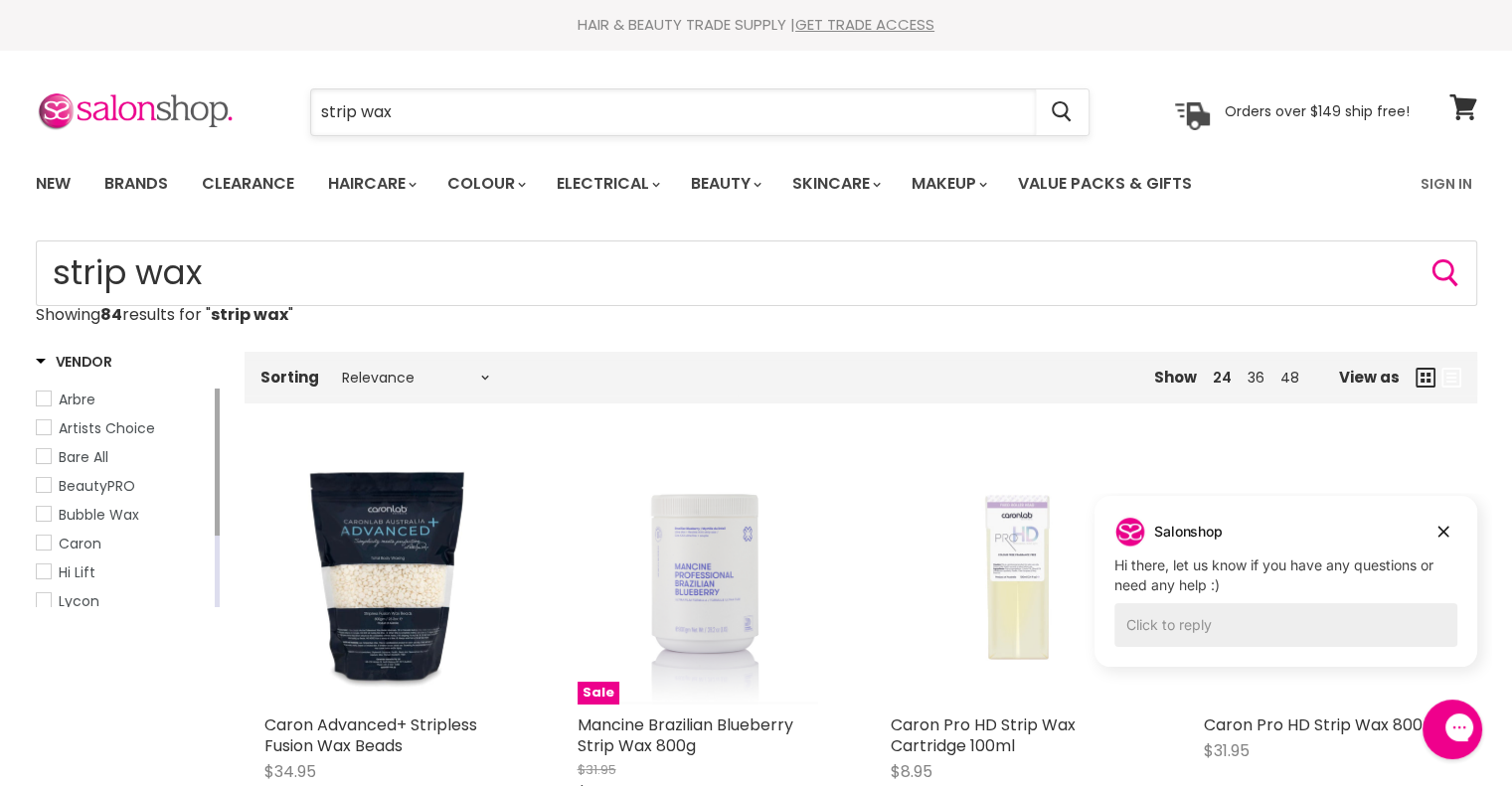 click on "strip wax" at bounding box center [673, 112] 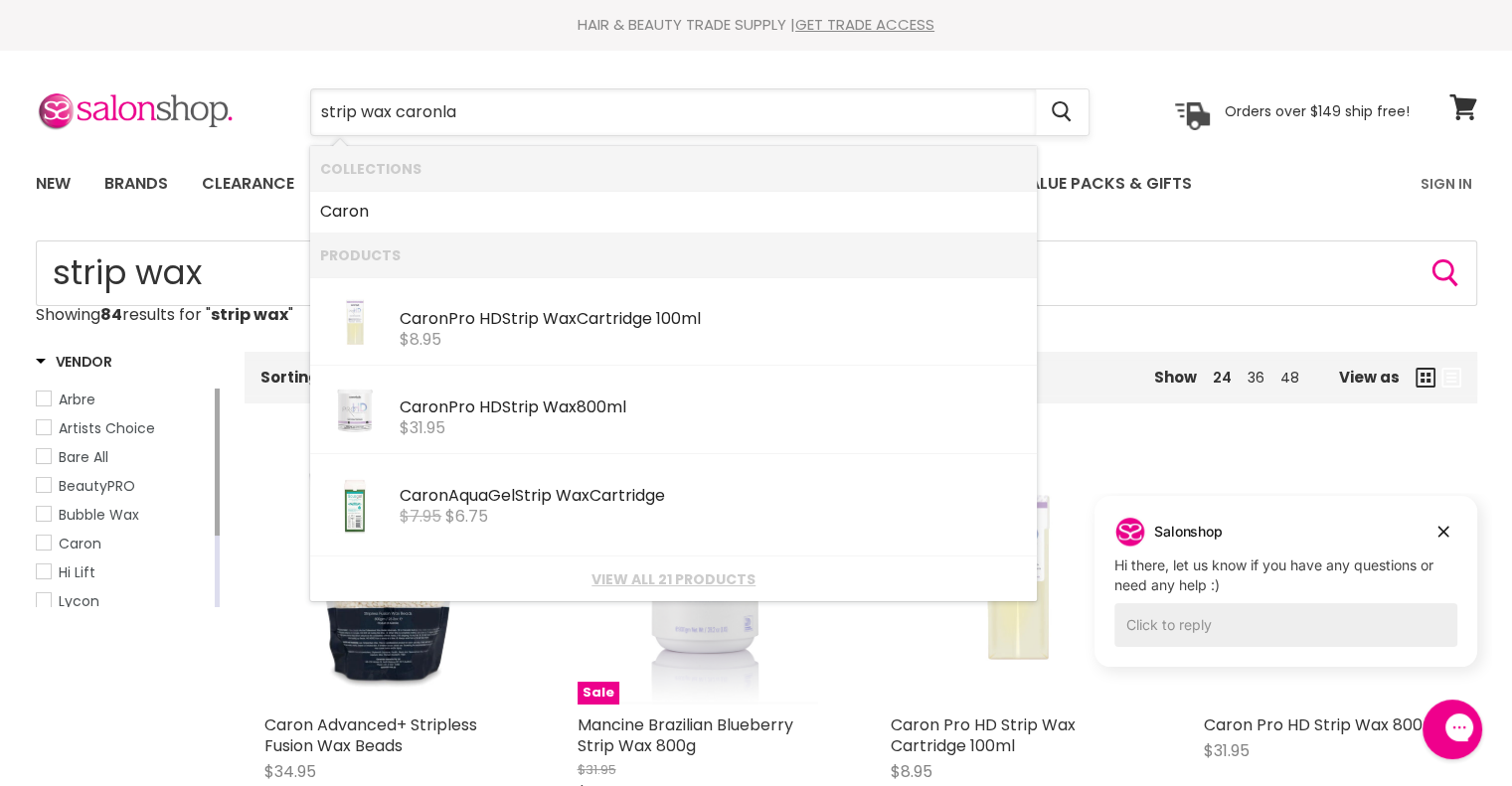 type on "strip wax caronlab" 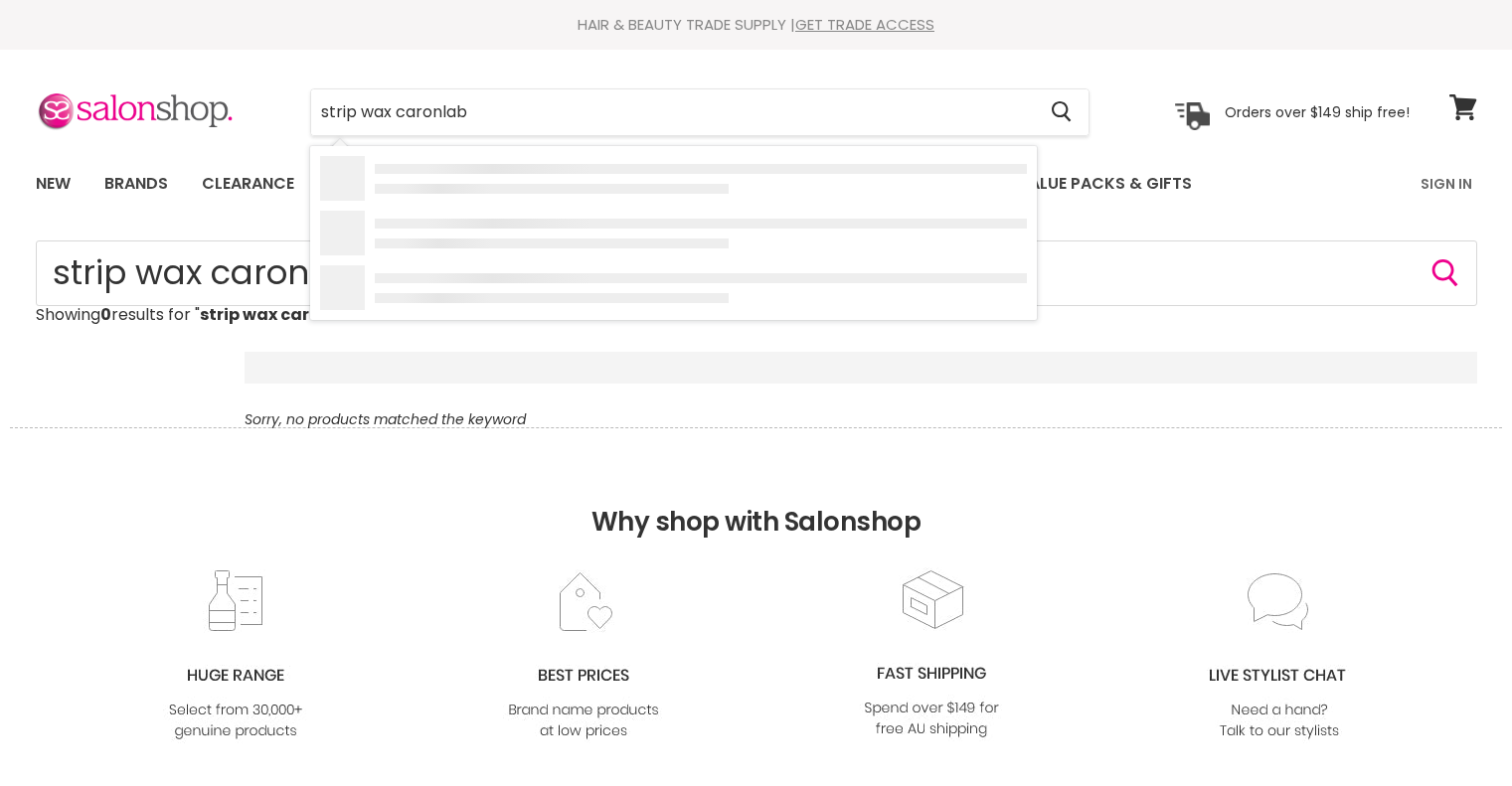 scroll, scrollTop: 0, scrollLeft: 0, axis: both 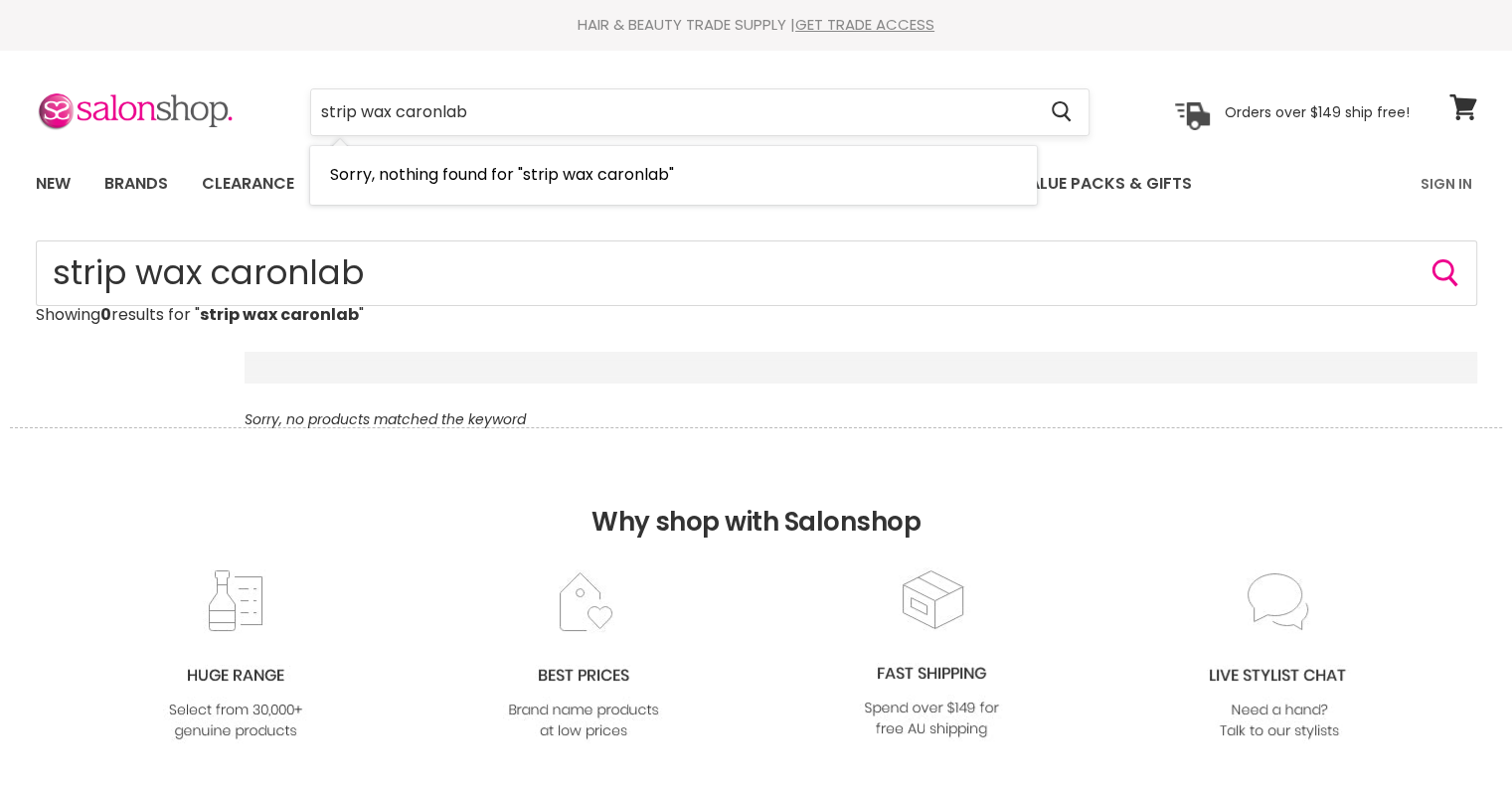 click on "strip wax caronlab" at bounding box center (673, 112) 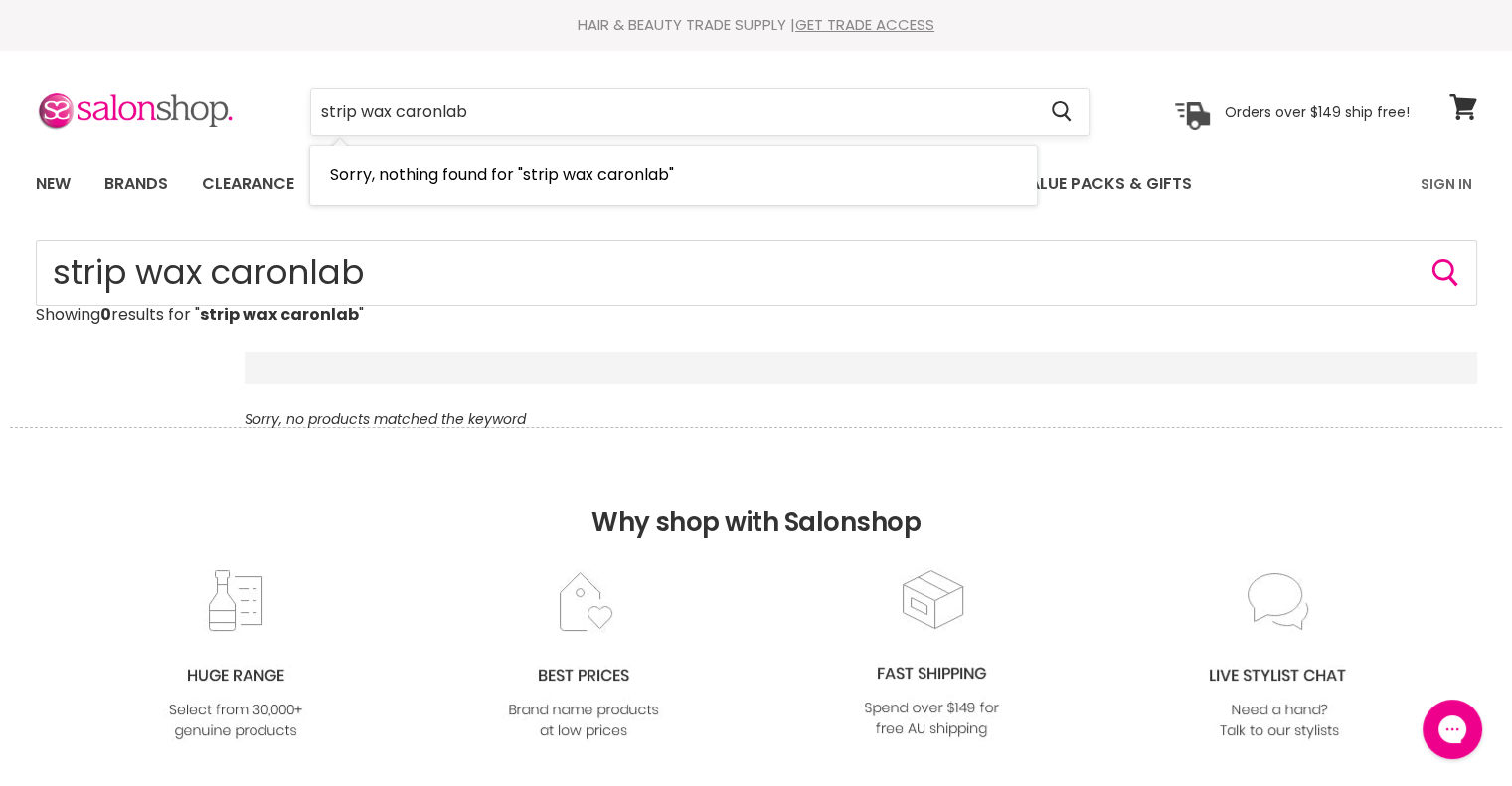 scroll, scrollTop: 0, scrollLeft: 0, axis: both 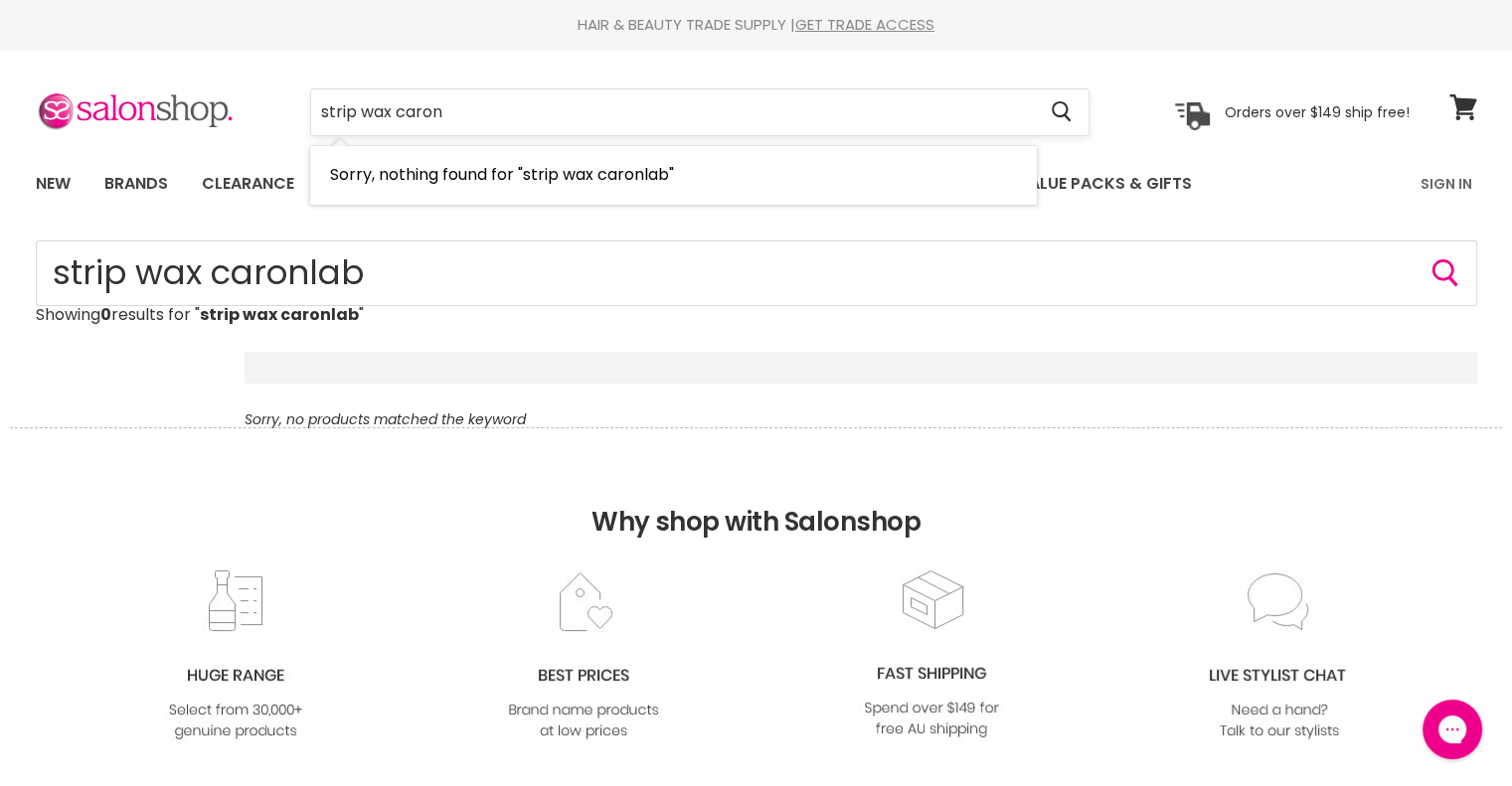 type on "strip wax caron" 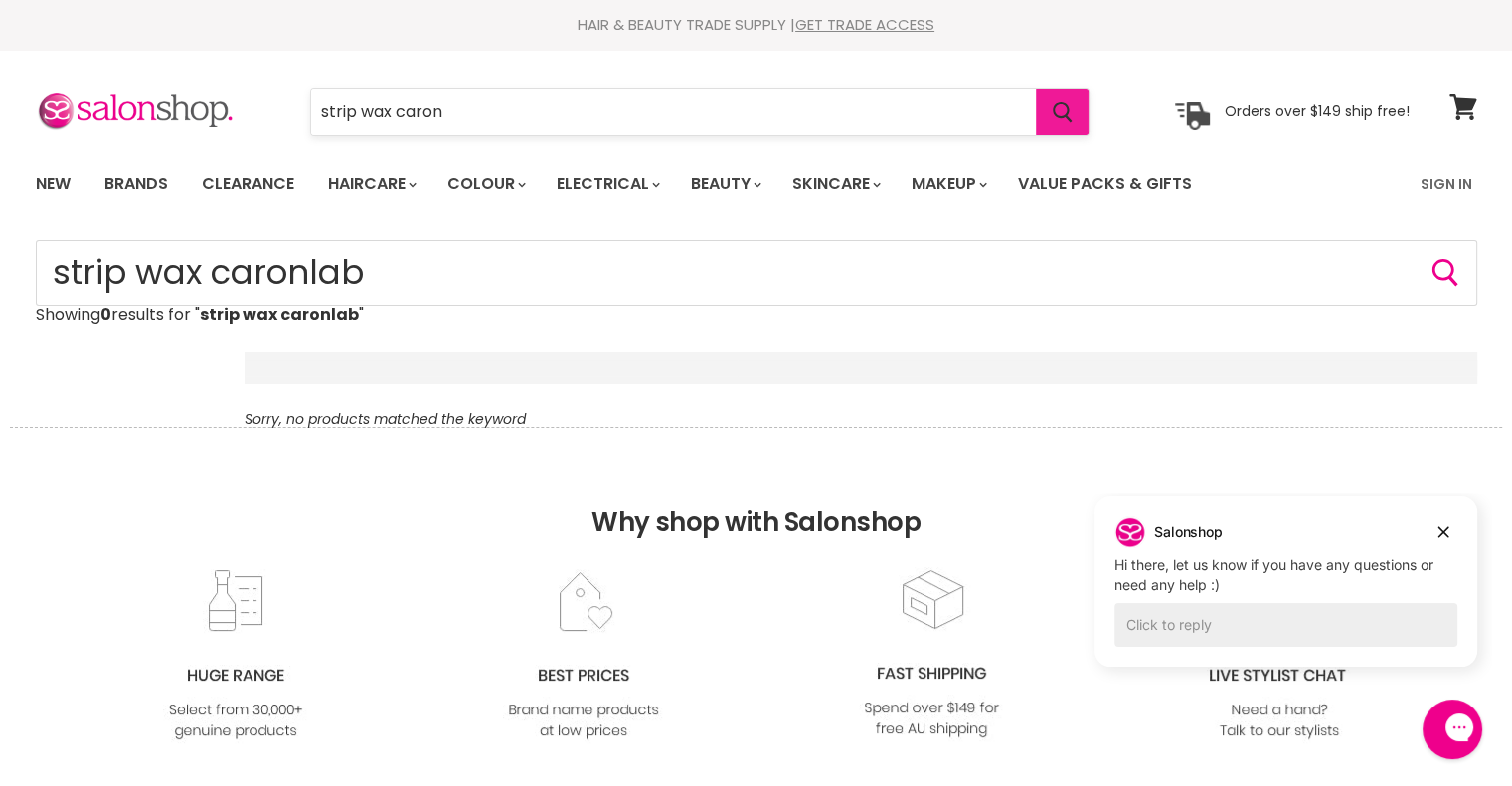 click 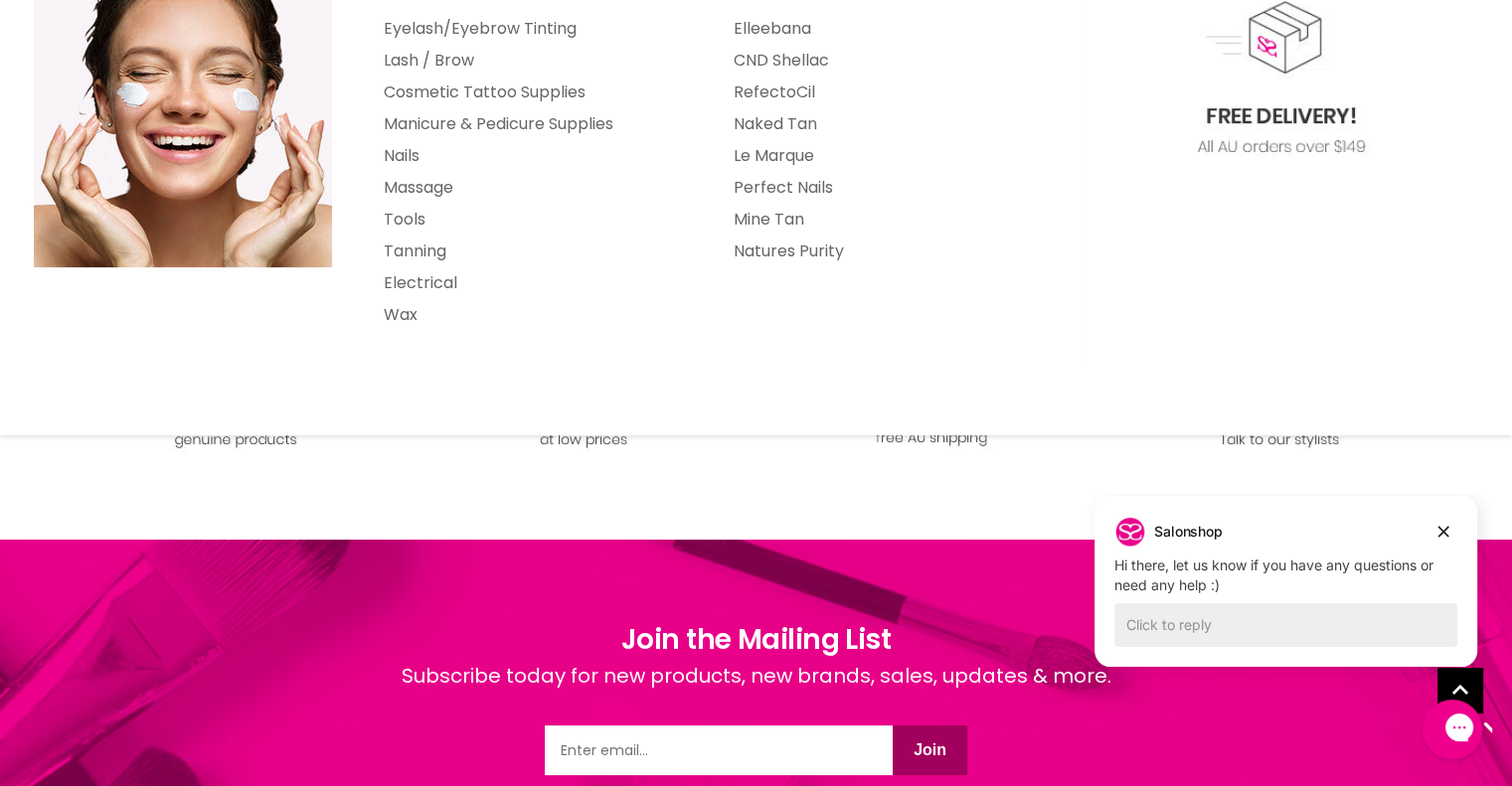 scroll, scrollTop: 298, scrollLeft: 0, axis: vertical 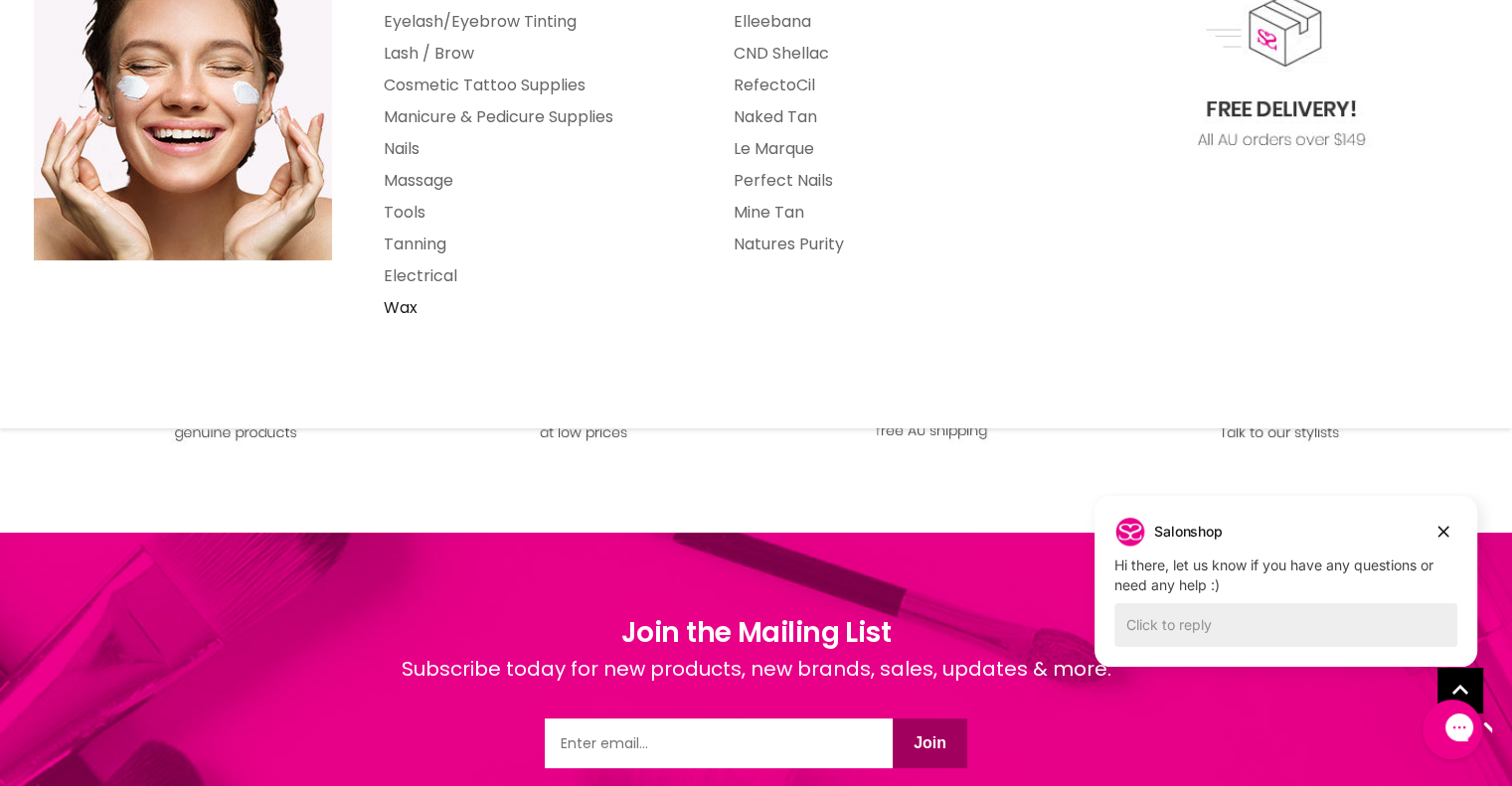click on "Wax" at bounding box center (532, 308) 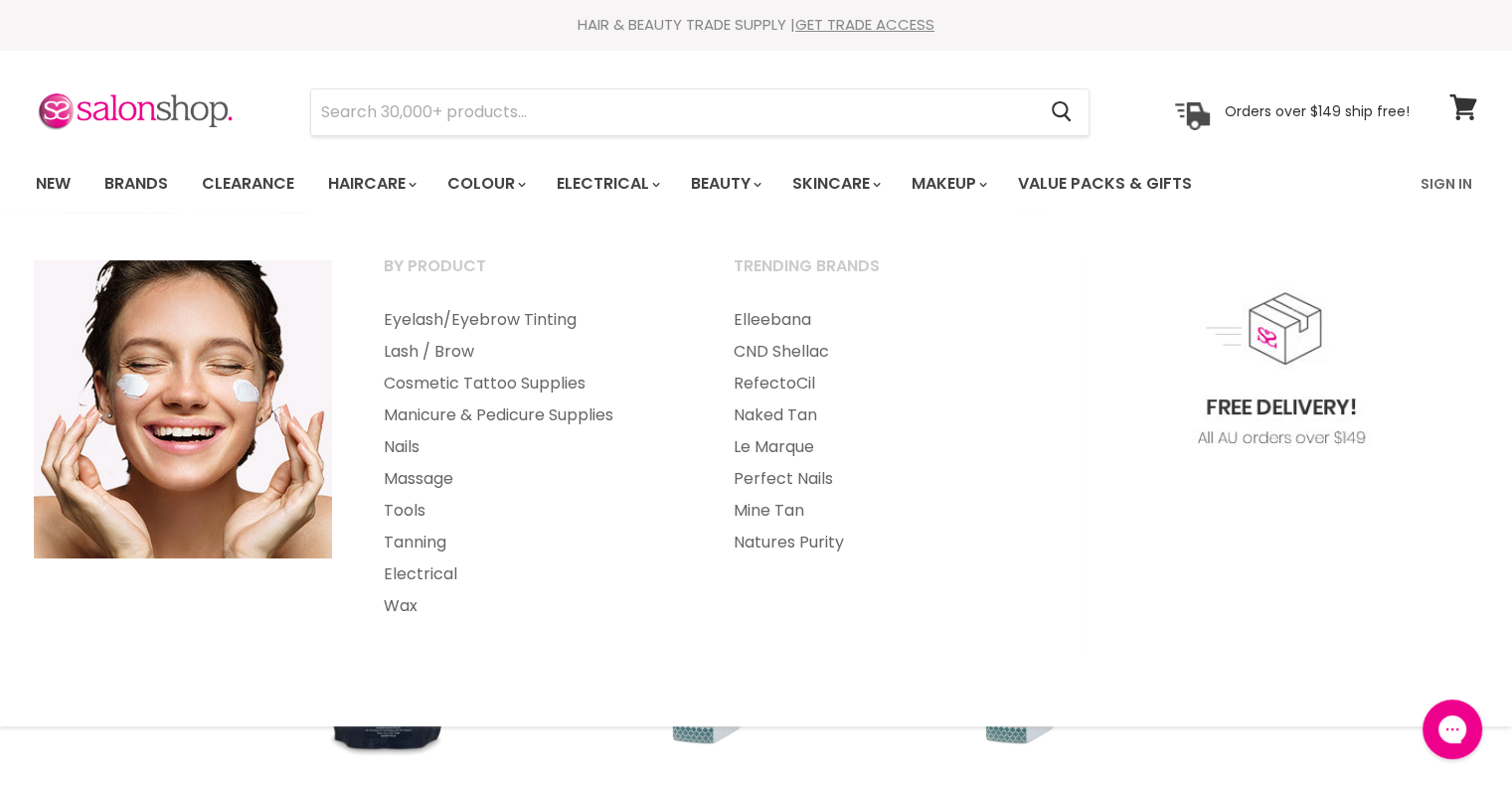 scroll, scrollTop: 0, scrollLeft: 0, axis: both 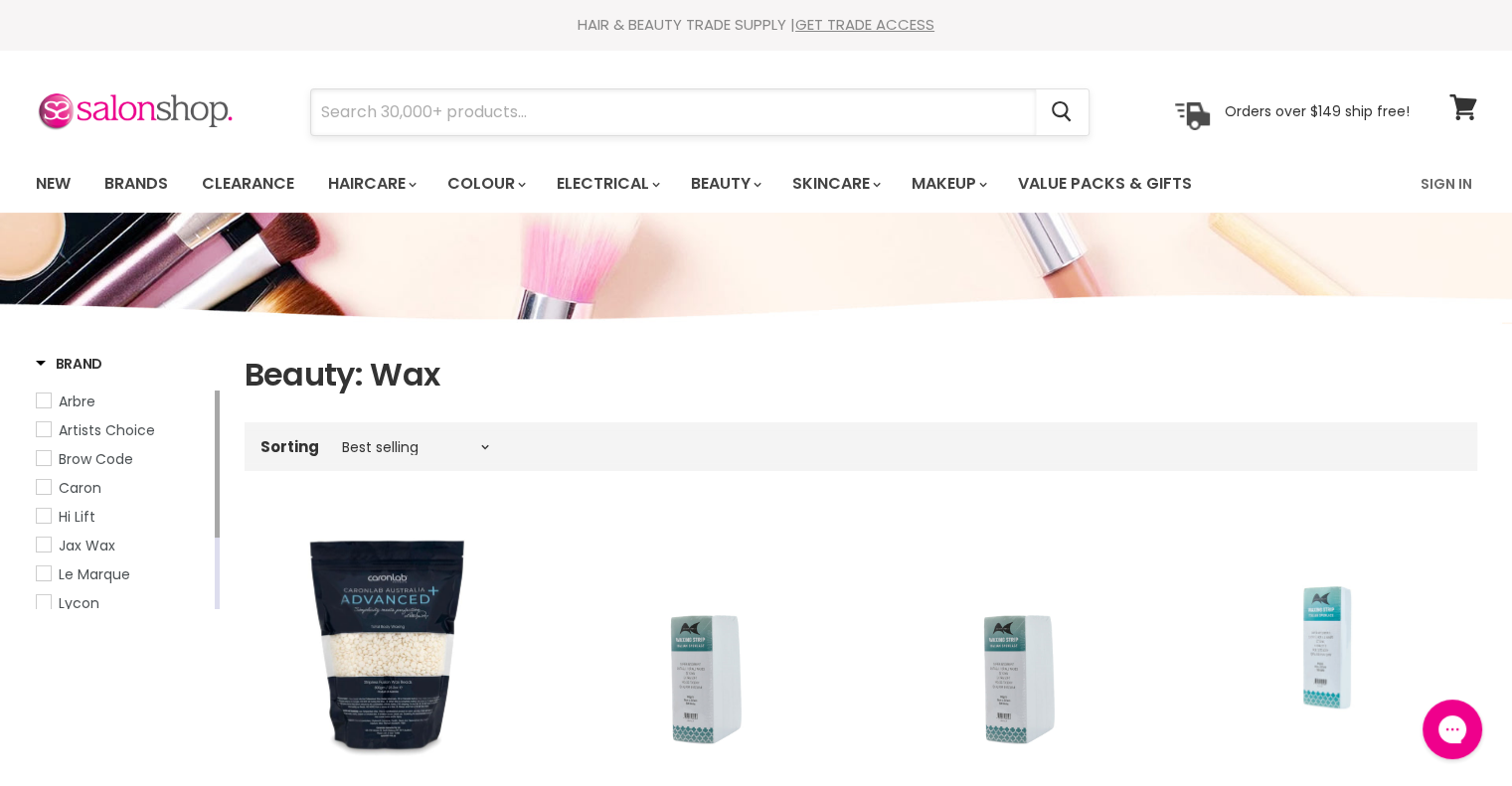 click at bounding box center (673, 112) 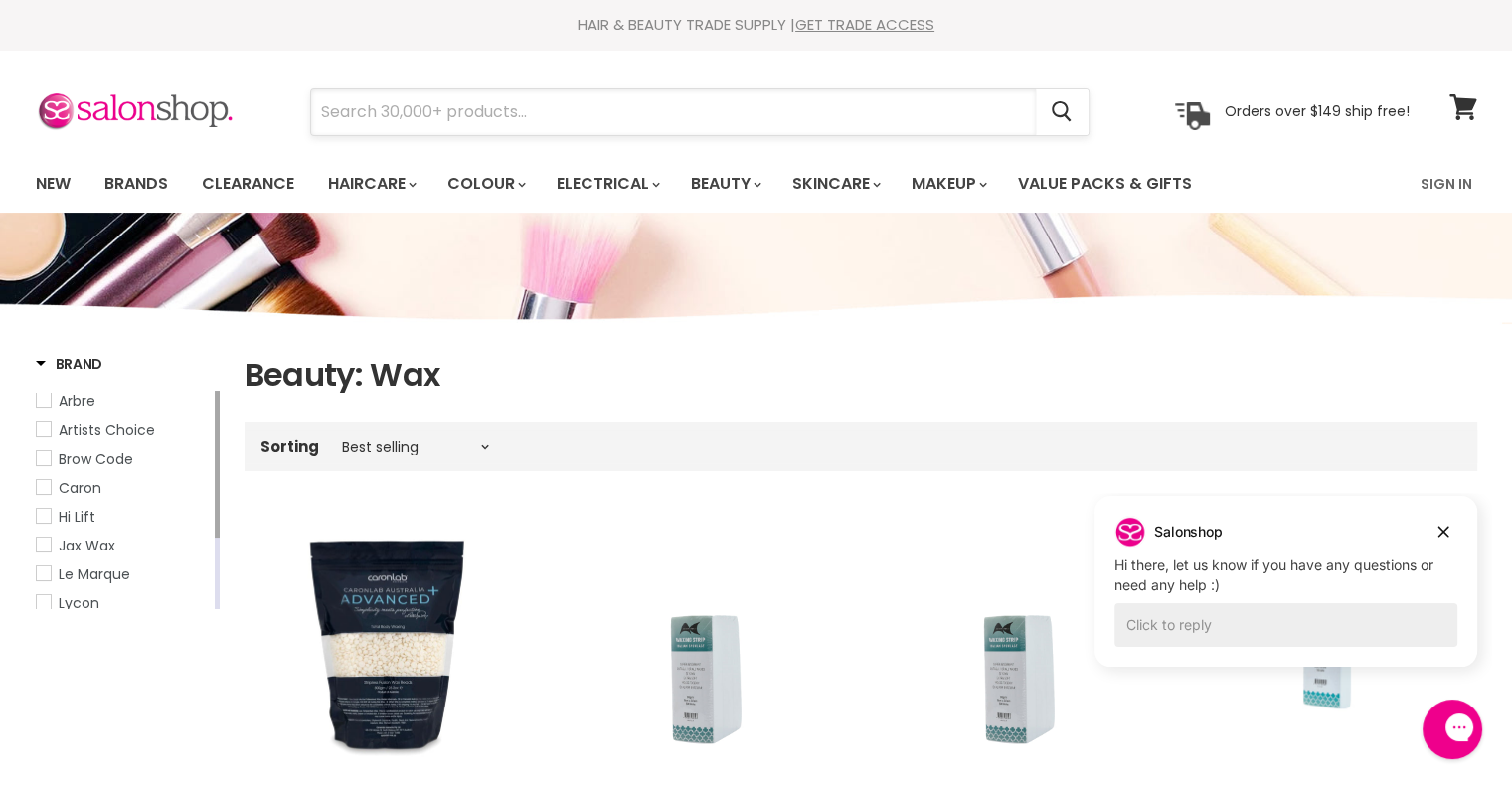 click at bounding box center [673, 112] 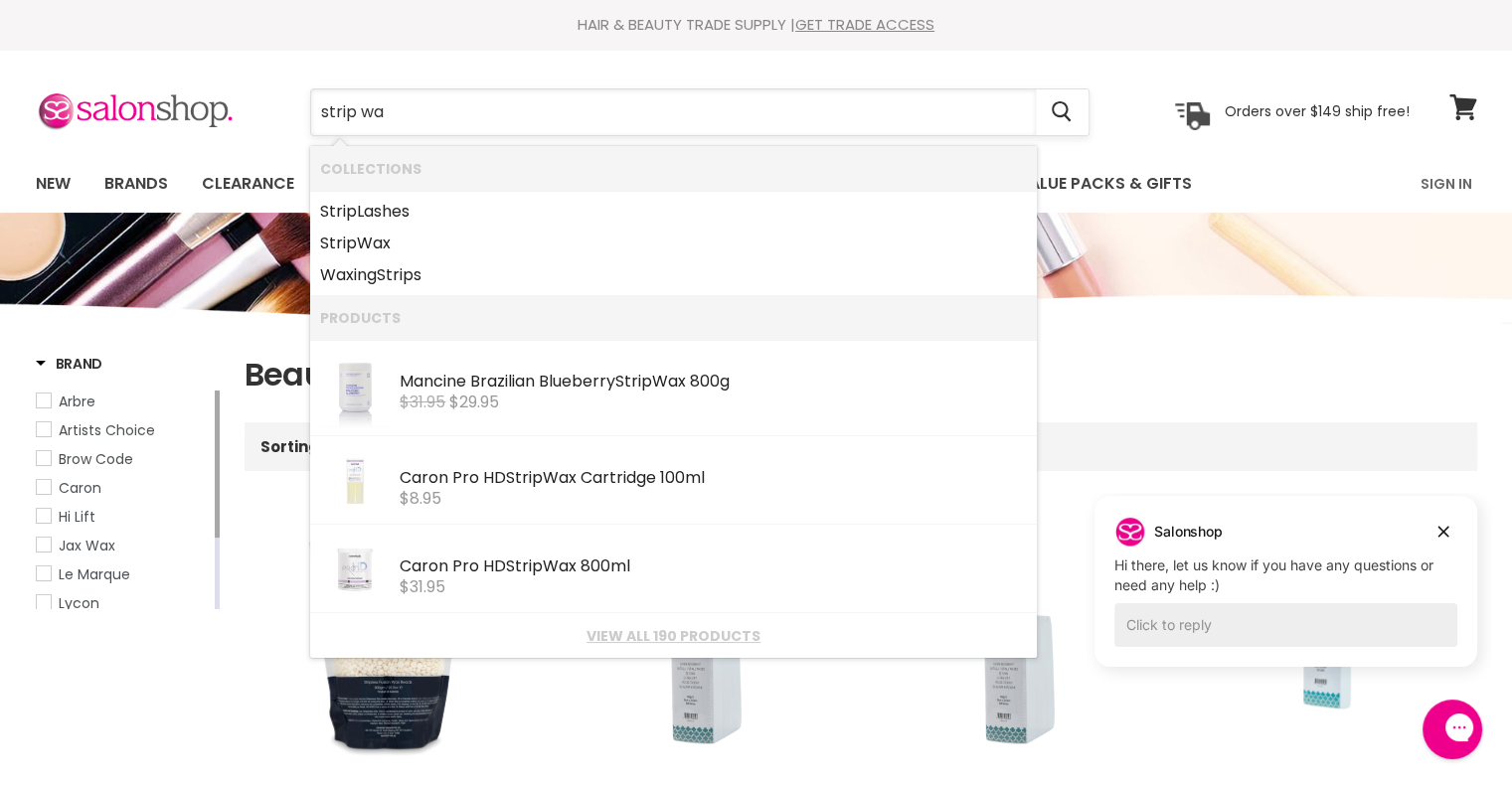 type on "strip wax" 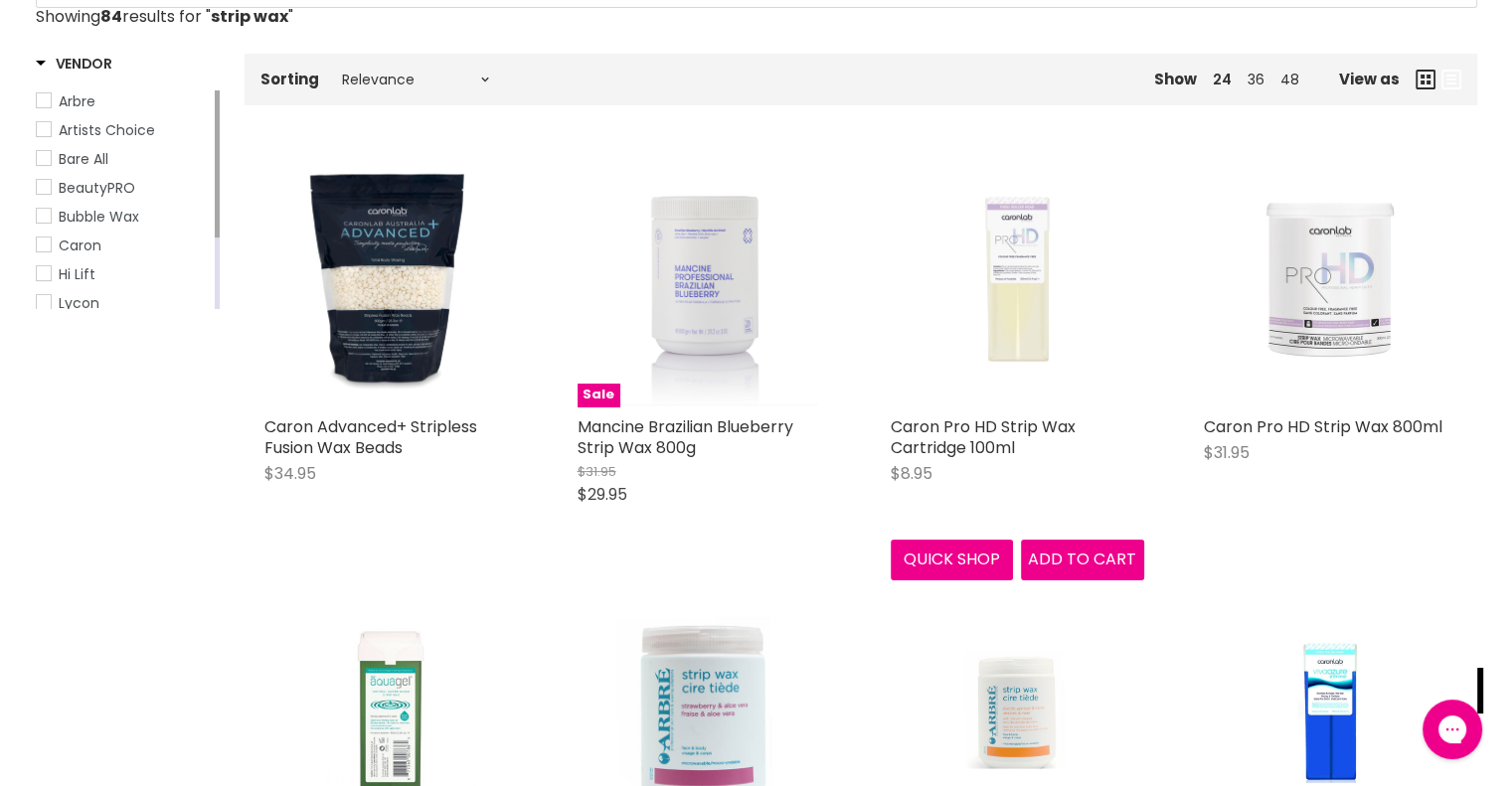 scroll, scrollTop: 0, scrollLeft: 0, axis: both 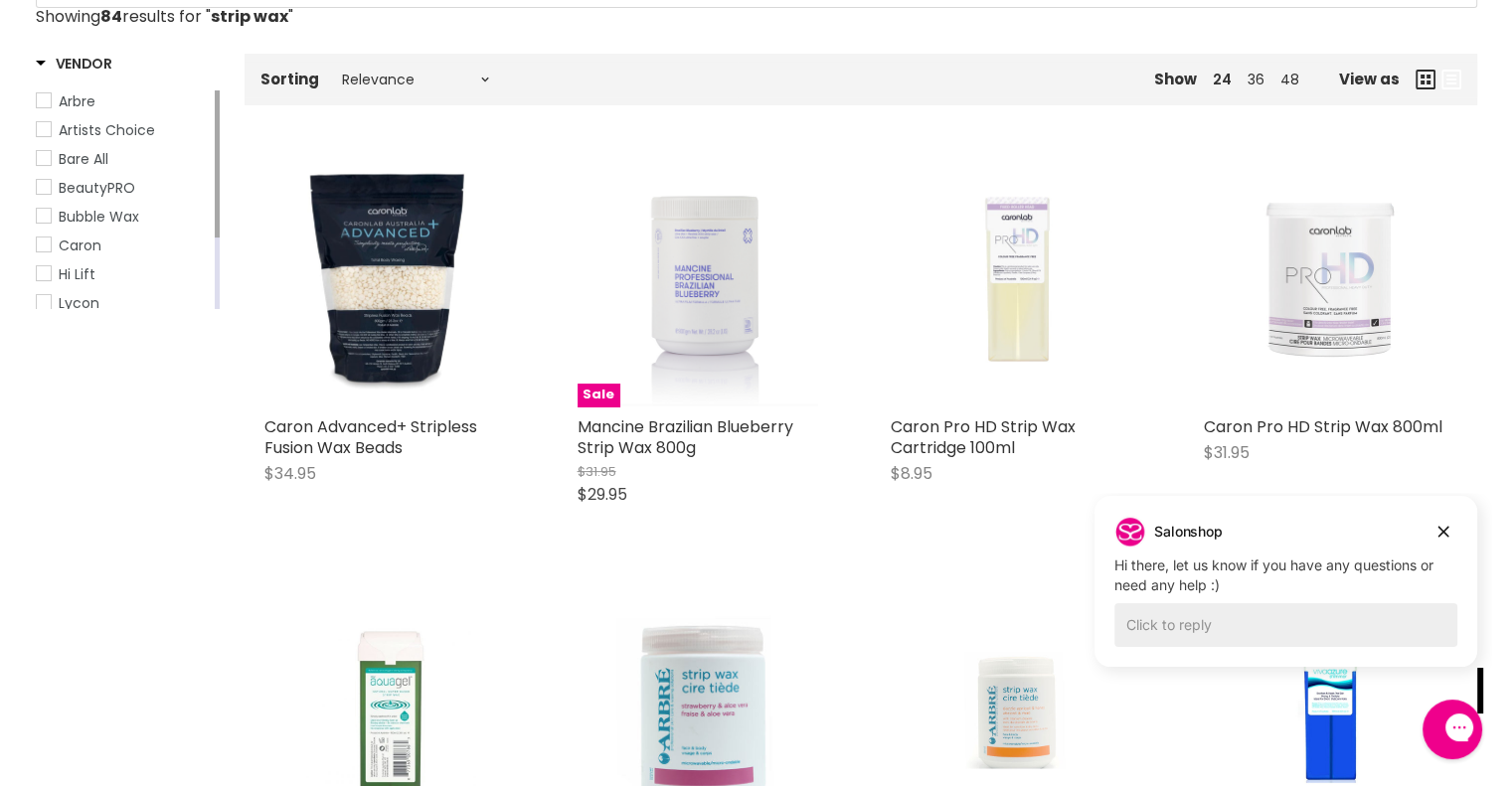 click at bounding box center (1330, 279) 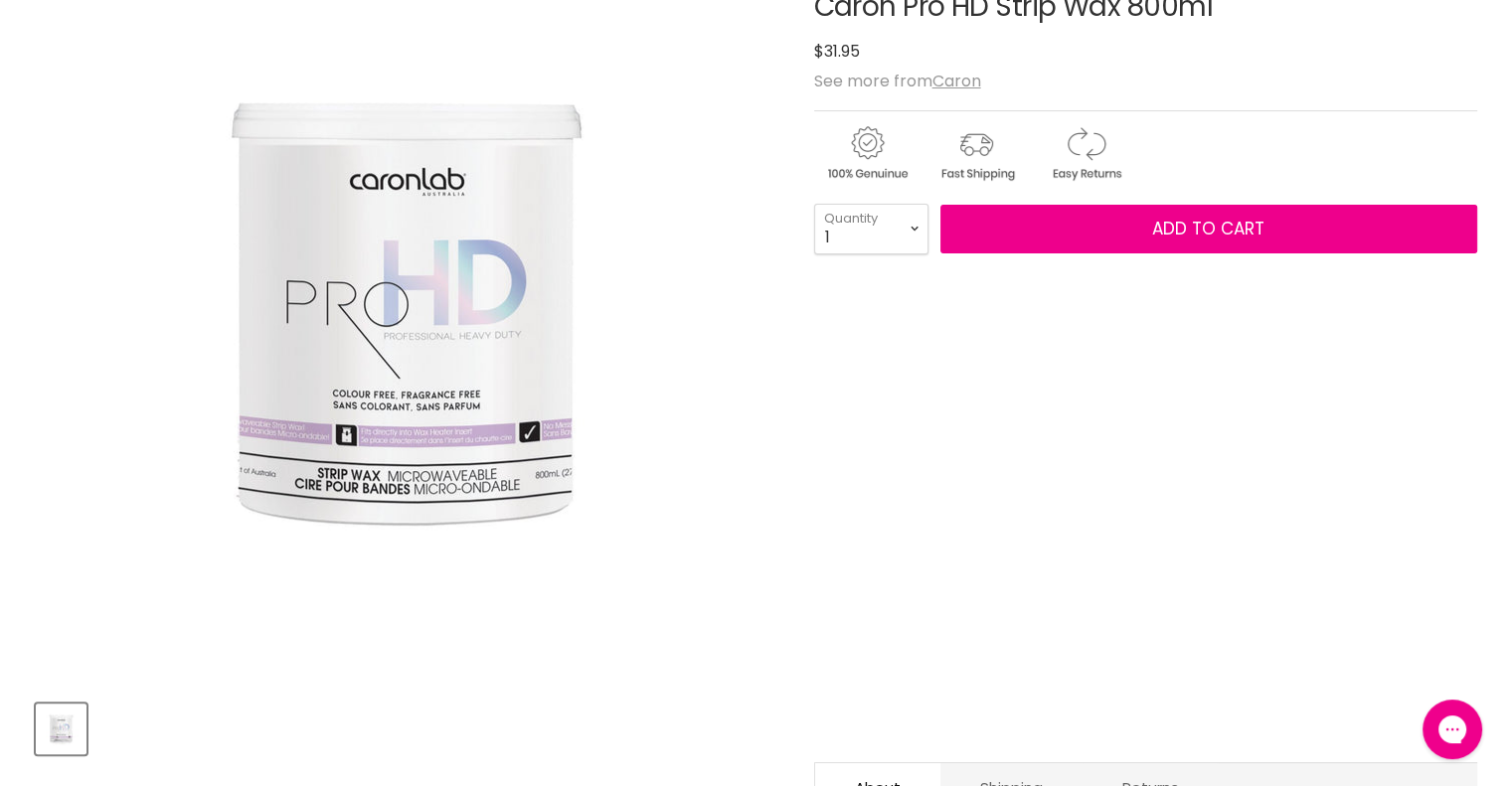 scroll, scrollTop: 0, scrollLeft: 0, axis: both 